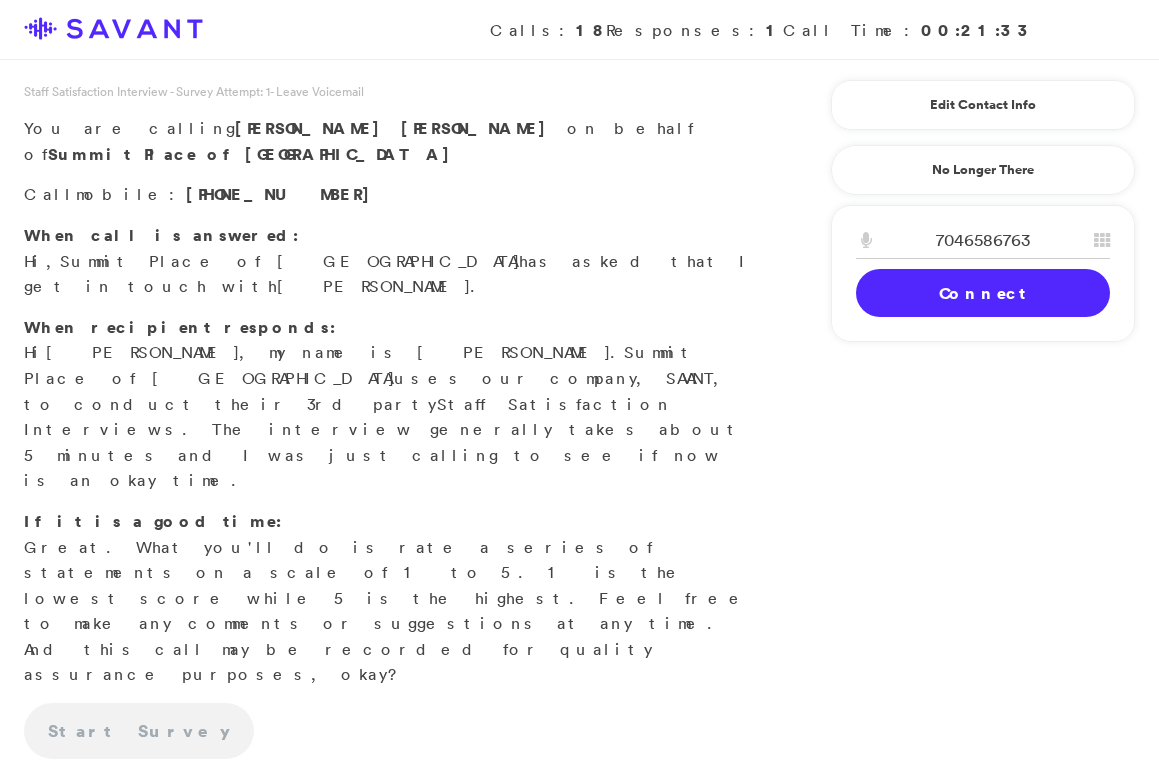 scroll, scrollTop: 0, scrollLeft: 0, axis: both 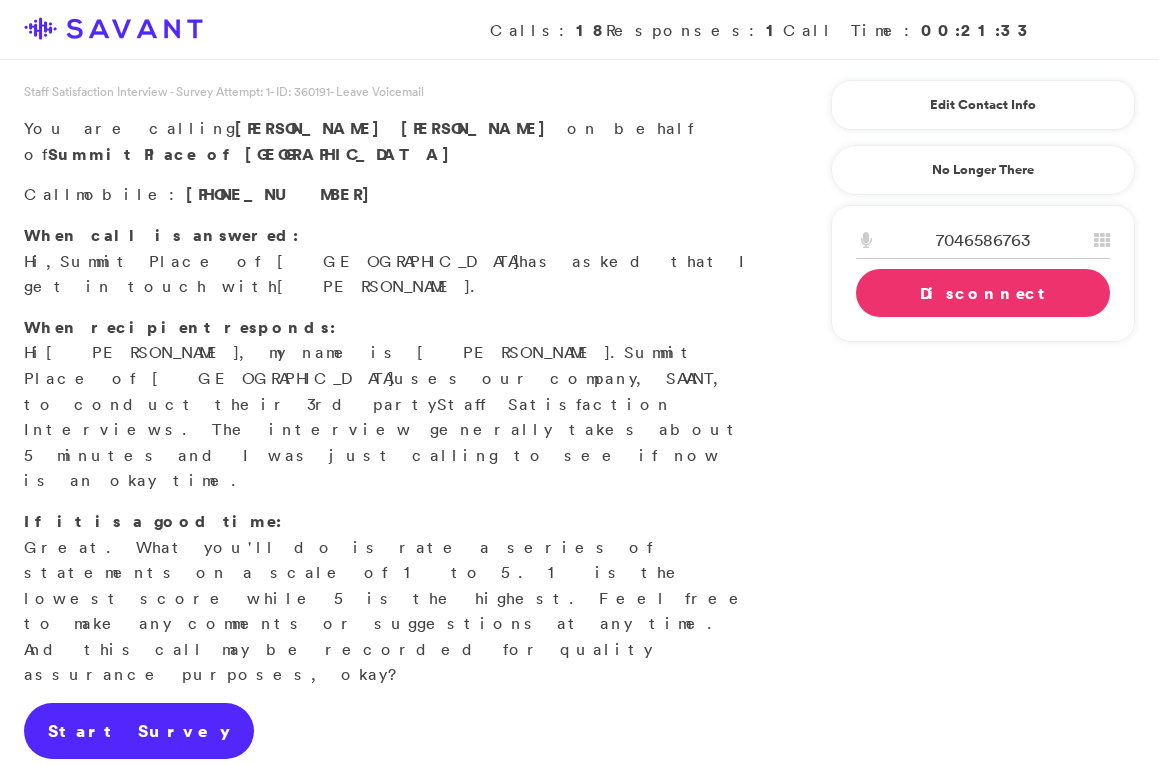 click on "Start Survey" at bounding box center (139, 731) 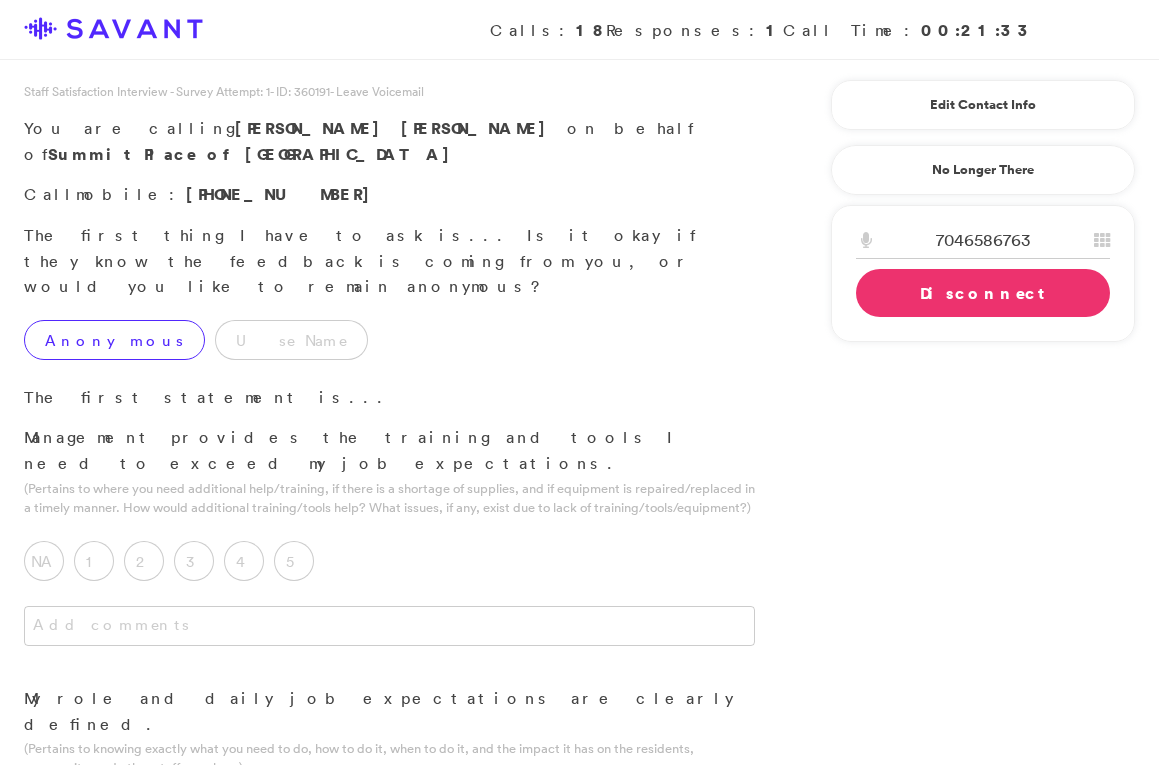 click on "Anonymous" at bounding box center [114, 340] 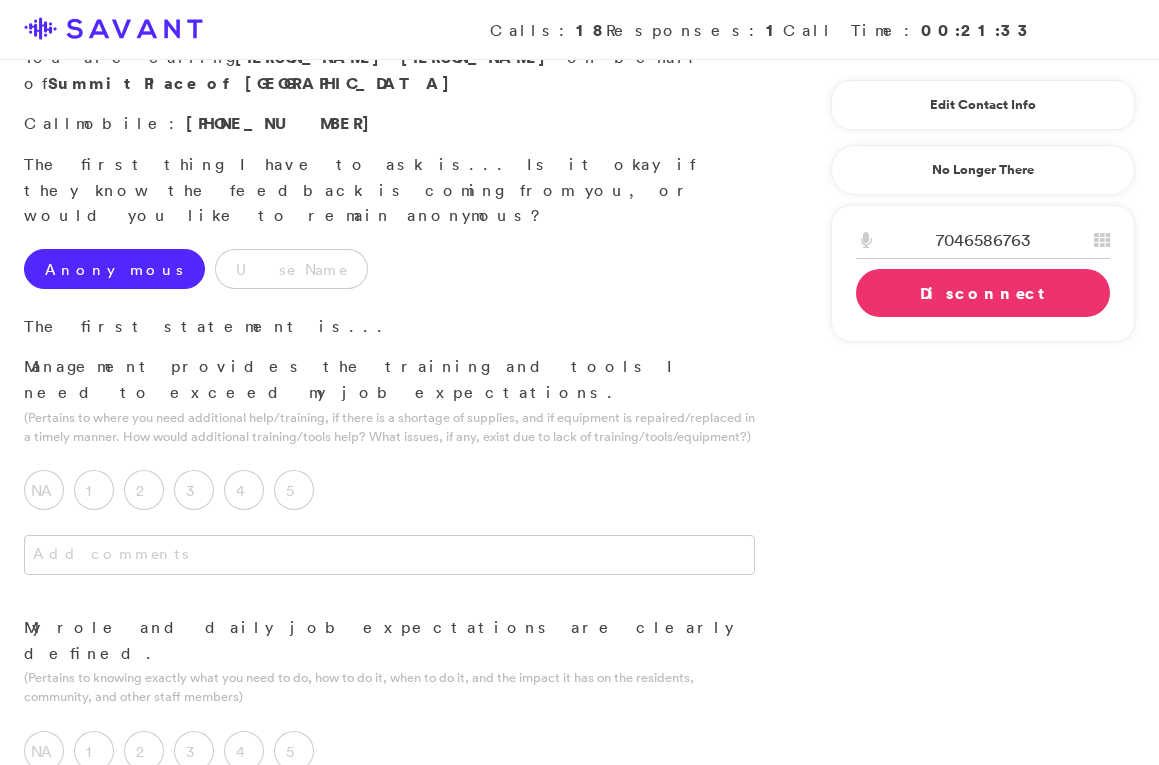 scroll, scrollTop: 73, scrollLeft: 0, axis: vertical 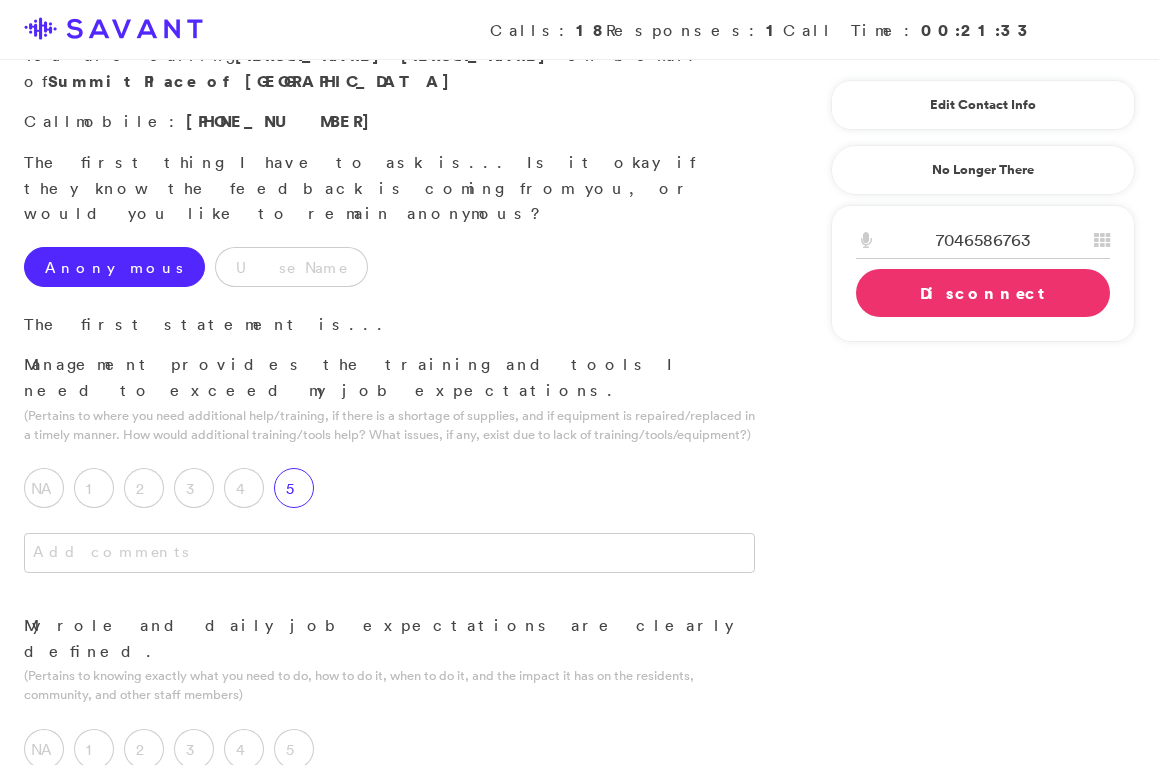 click on "5" at bounding box center (294, 488) 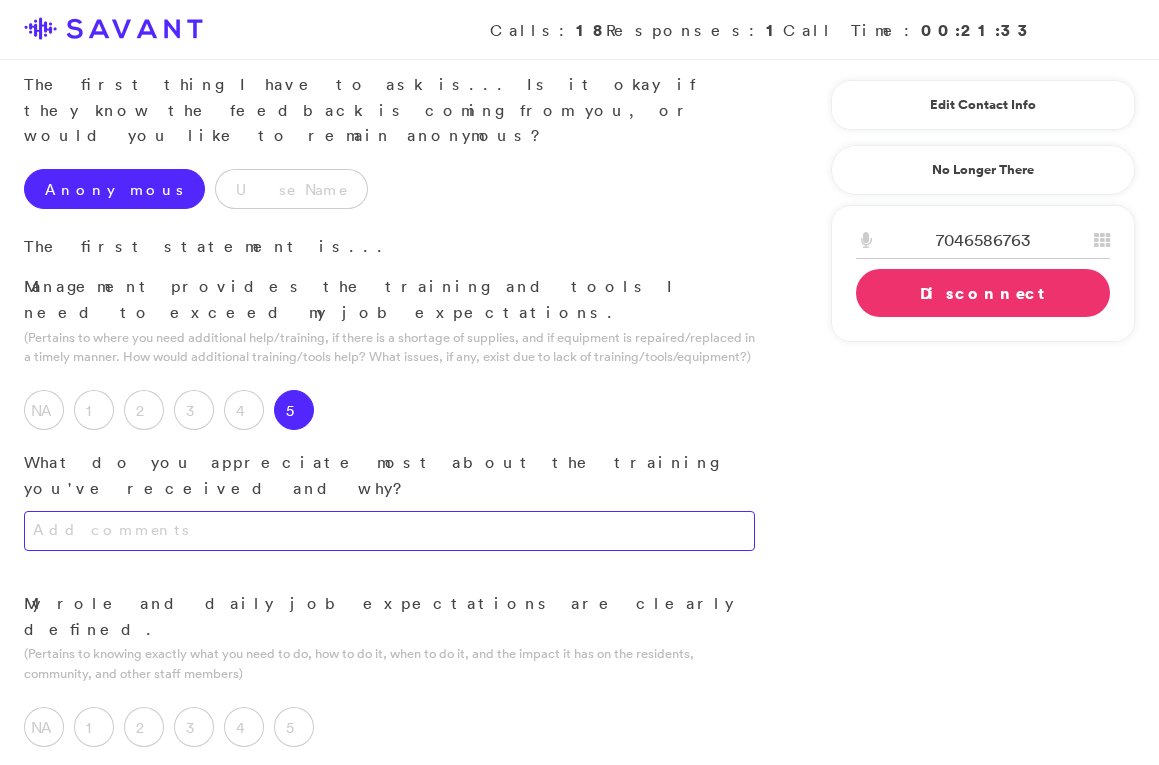 scroll, scrollTop: 197, scrollLeft: 0, axis: vertical 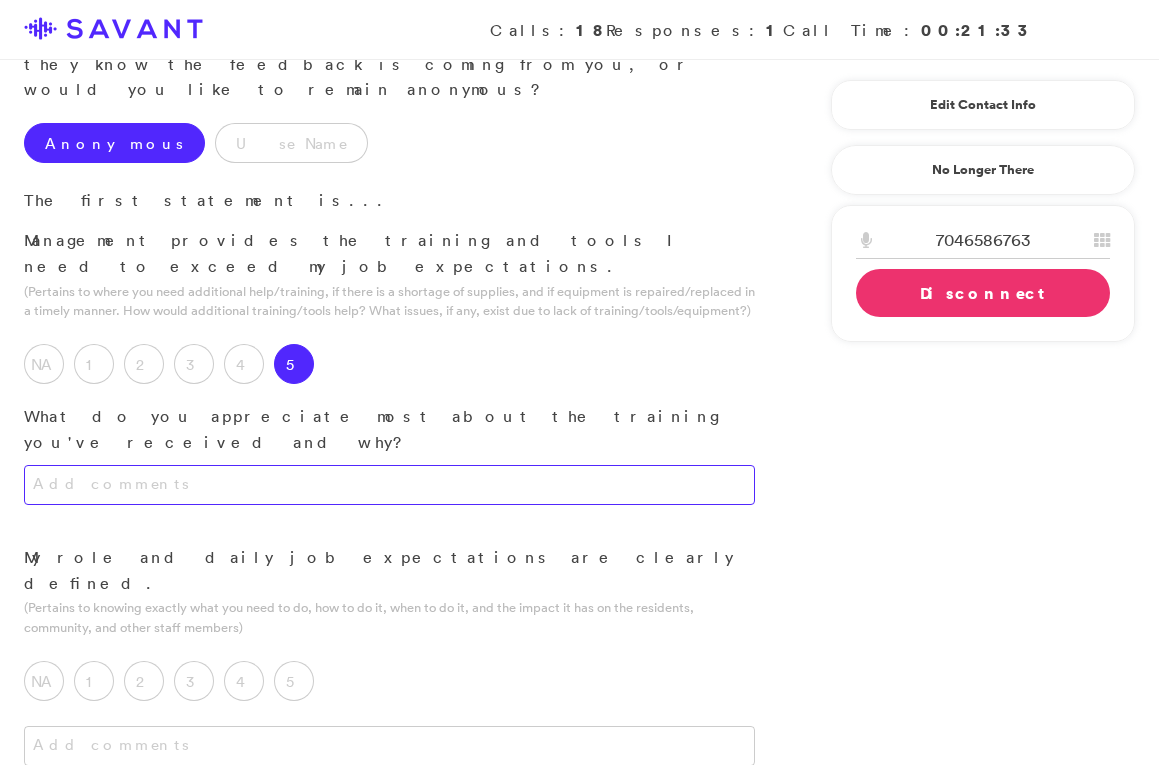 click at bounding box center (389, 485) 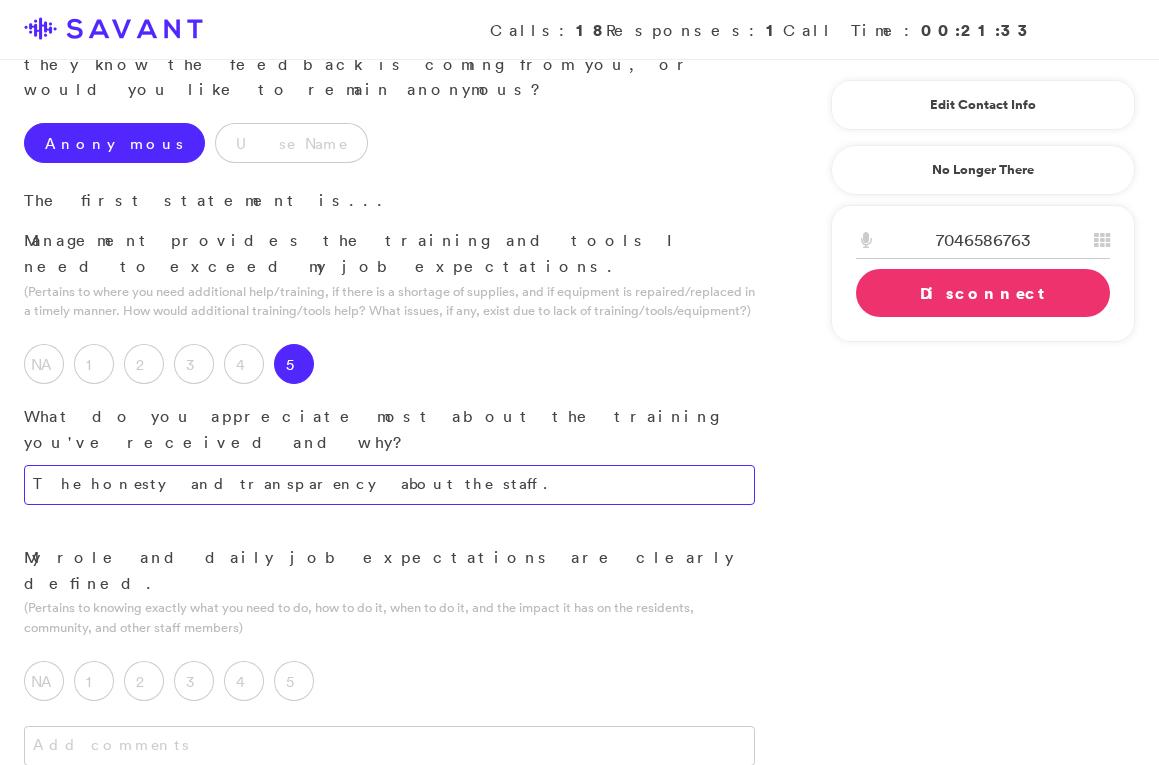 click on "The honesty and transparency about the staff." at bounding box center (389, 485) 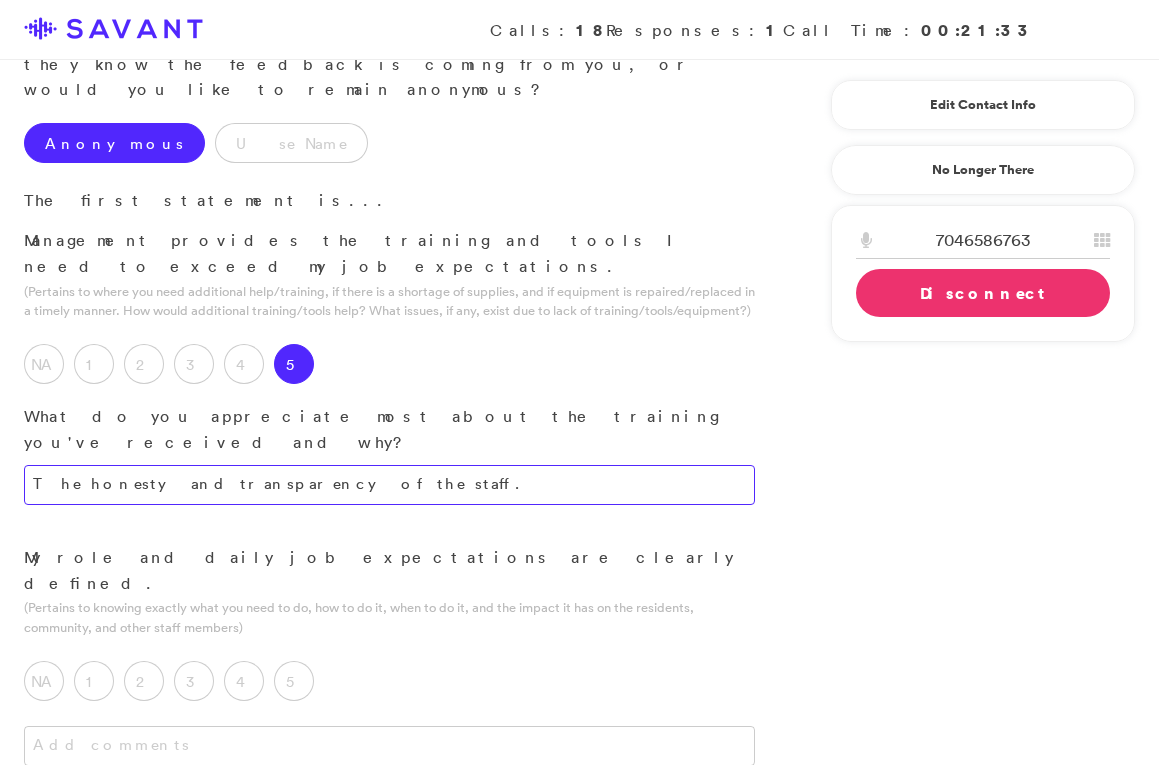 click on "The honesty and transparency of the staff." at bounding box center (389, 485) 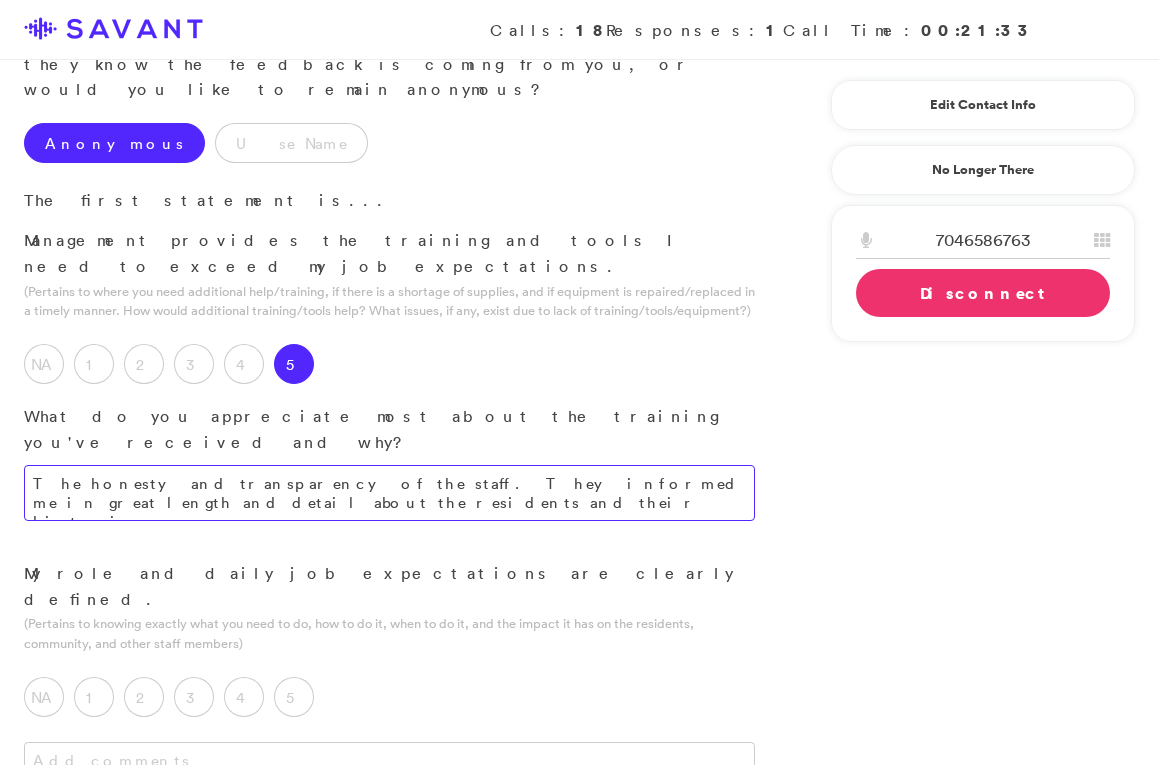 click on "The honesty and transparency of the staff. They informed me in great length and detail about the residents and their histories." at bounding box center [389, 493] 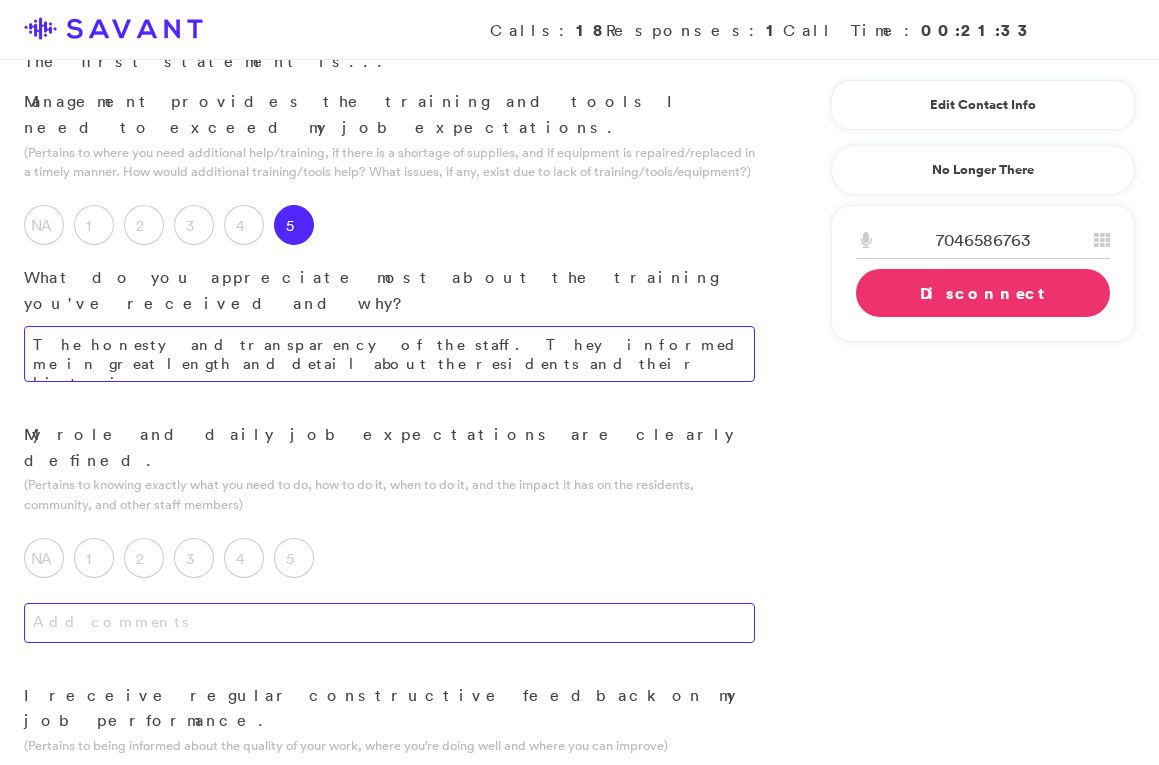 scroll, scrollTop: 356, scrollLeft: 0, axis: vertical 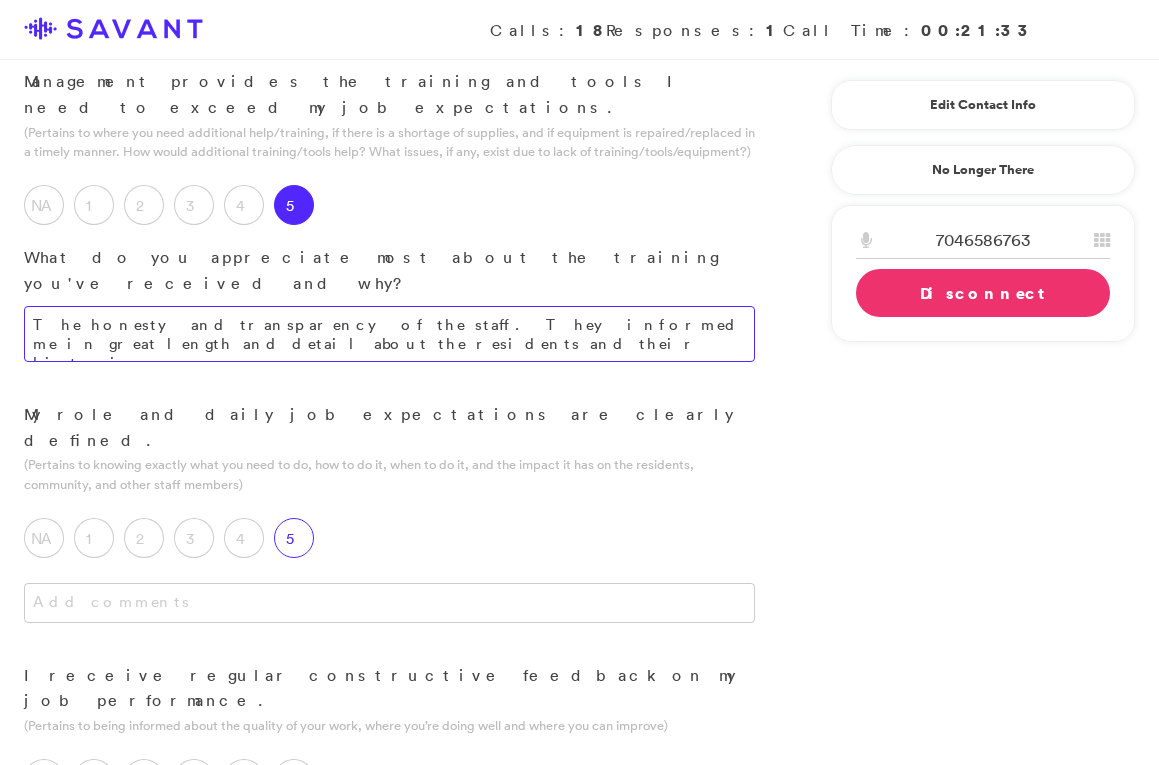 type on "The honesty and transparency of the staff. They informed me in great length and detail about the residents and their histories." 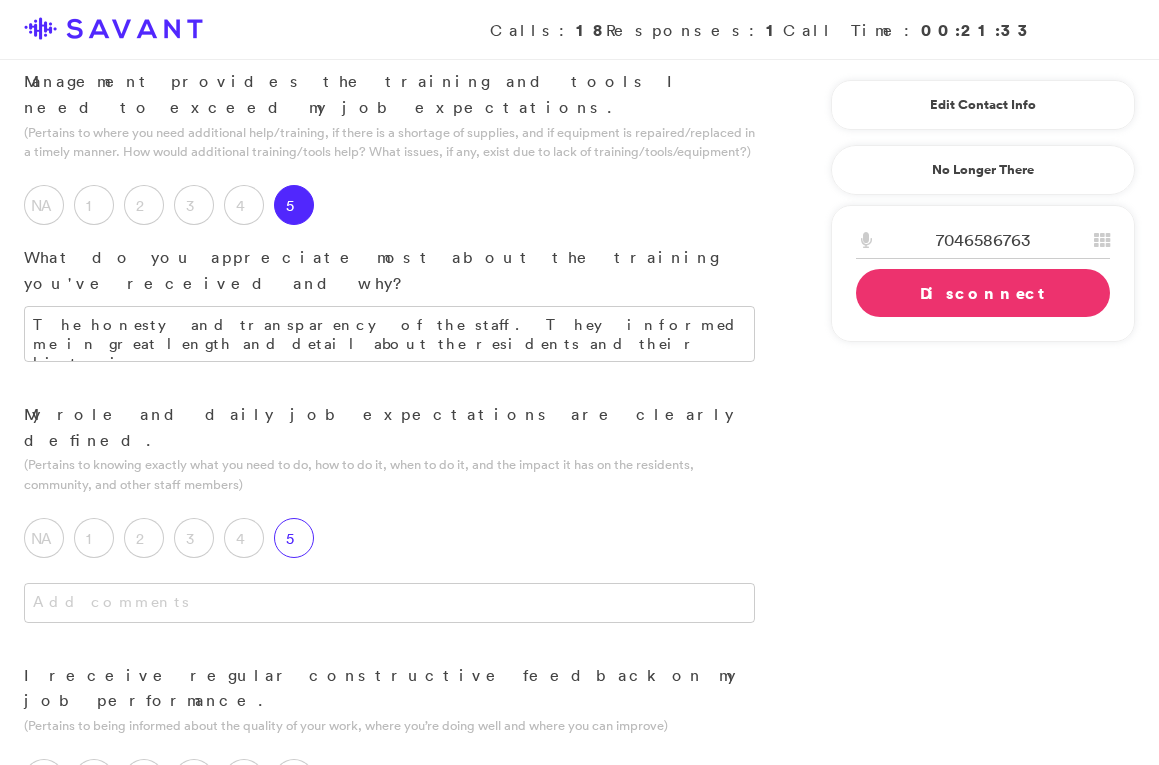 click on "5" at bounding box center (294, 538) 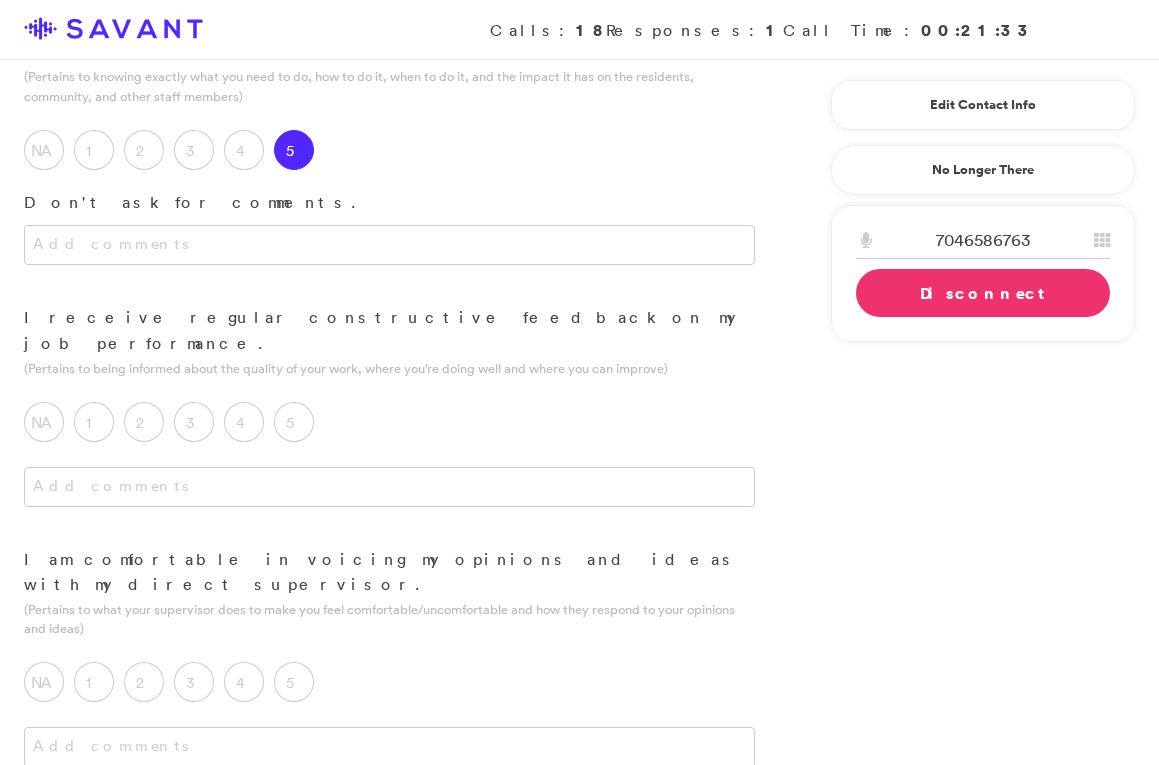 scroll, scrollTop: 804, scrollLeft: 0, axis: vertical 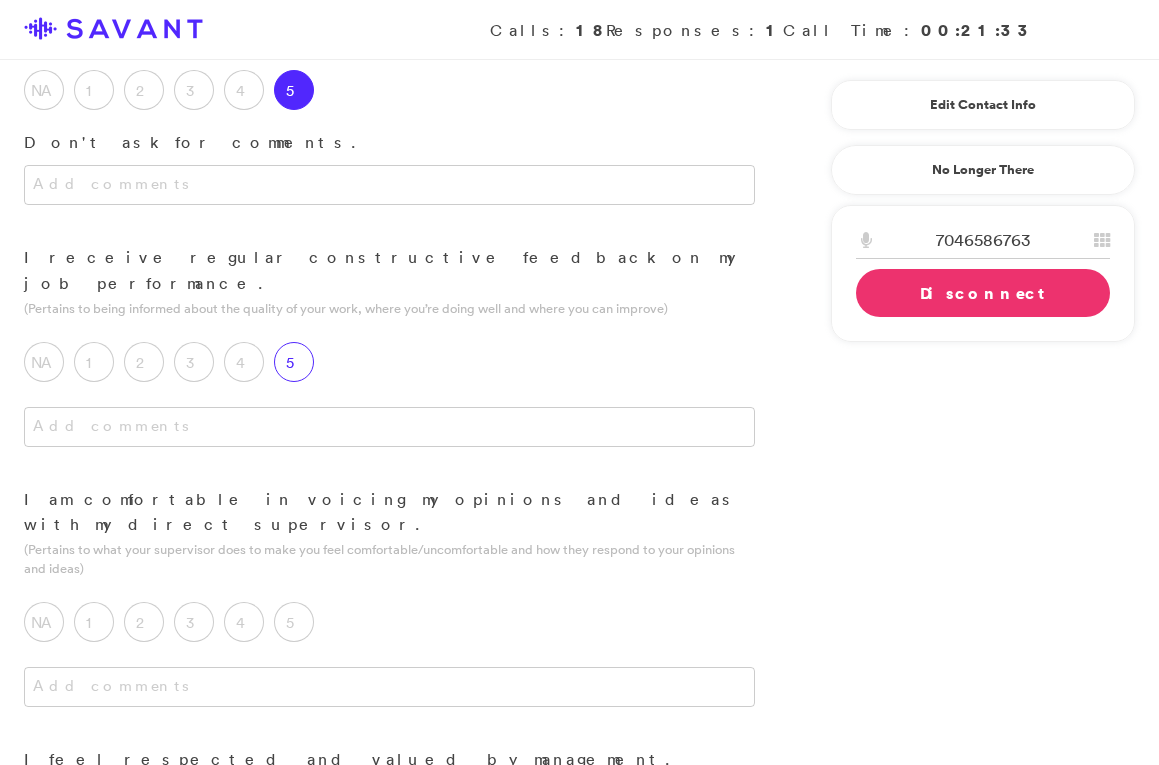 click on "5" at bounding box center [294, 362] 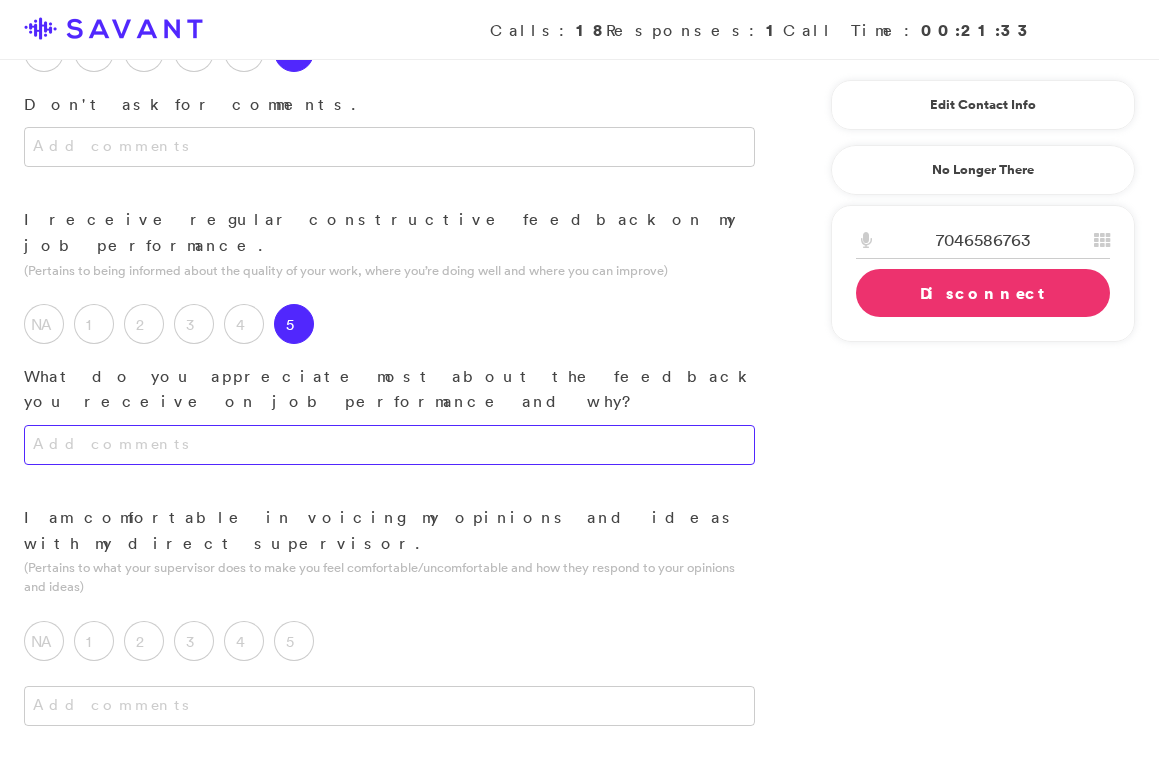 scroll, scrollTop: 843, scrollLeft: 0, axis: vertical 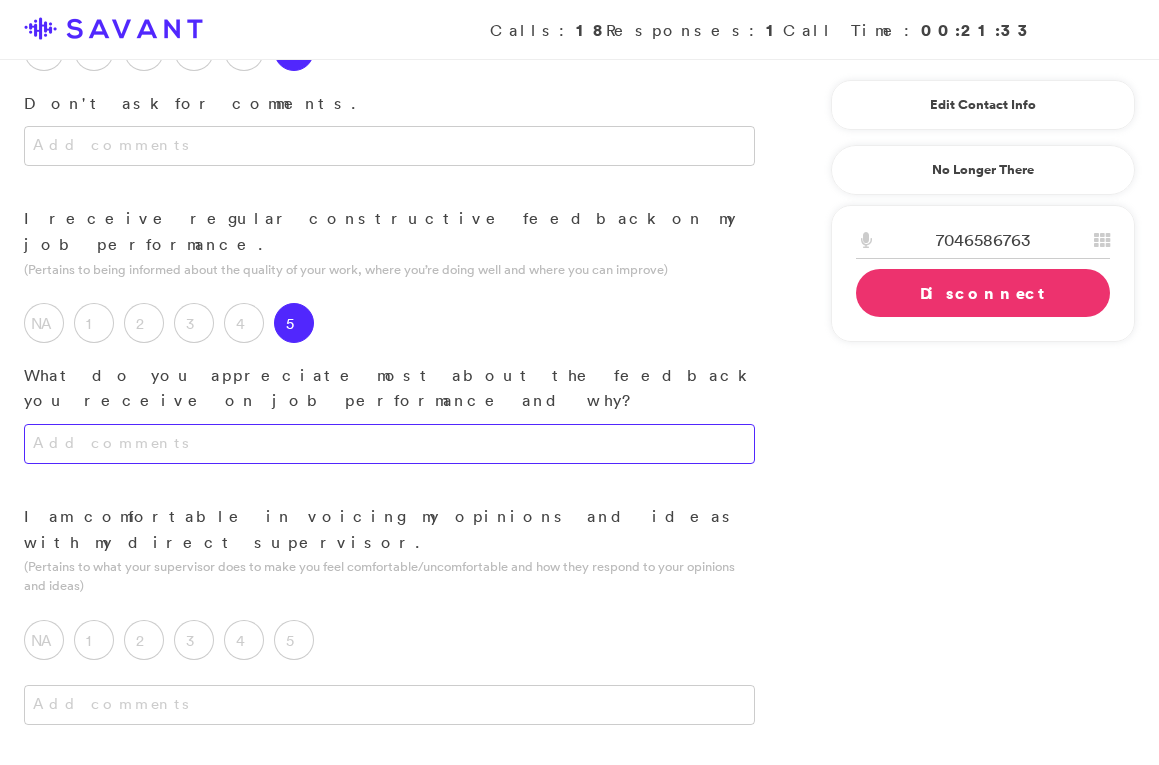 click at bounding box center [389, 464] 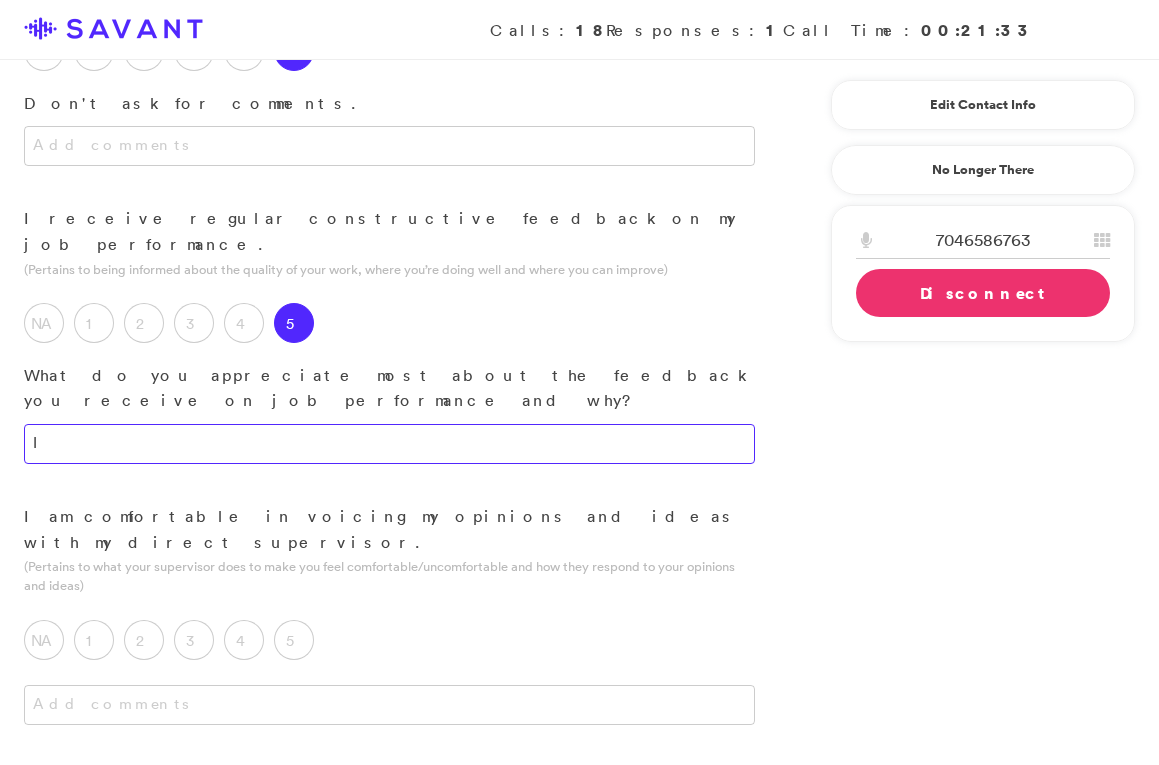 type on "I" 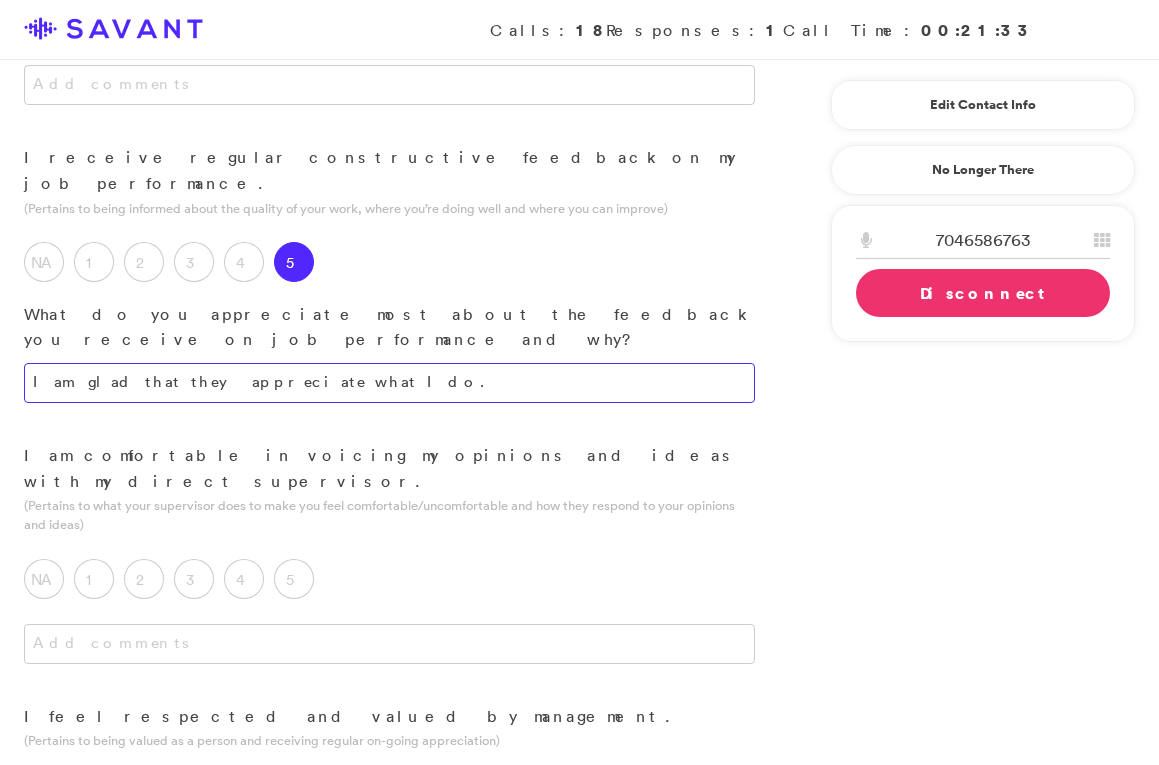 scroll, scrollTop: 910, scrollLeft: 0, axis: vertical 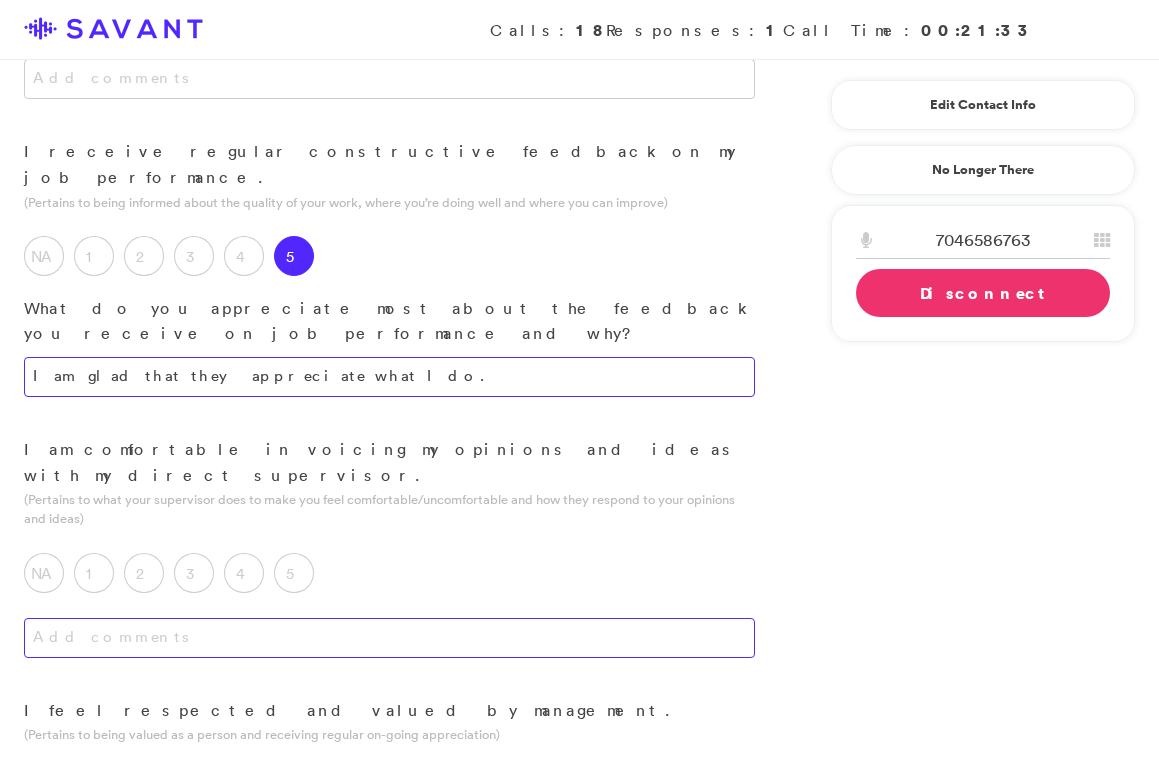 type on "I am glad that they appreciate what I do." 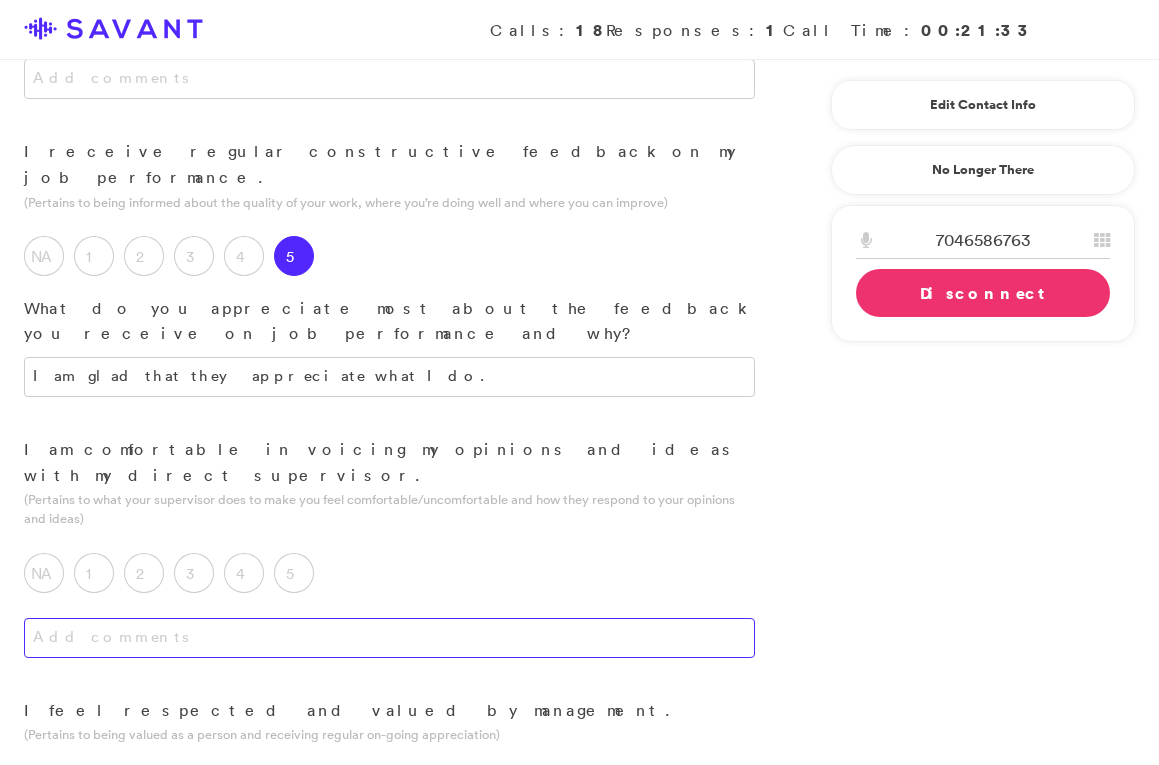 click at bounding box center [389, 638] 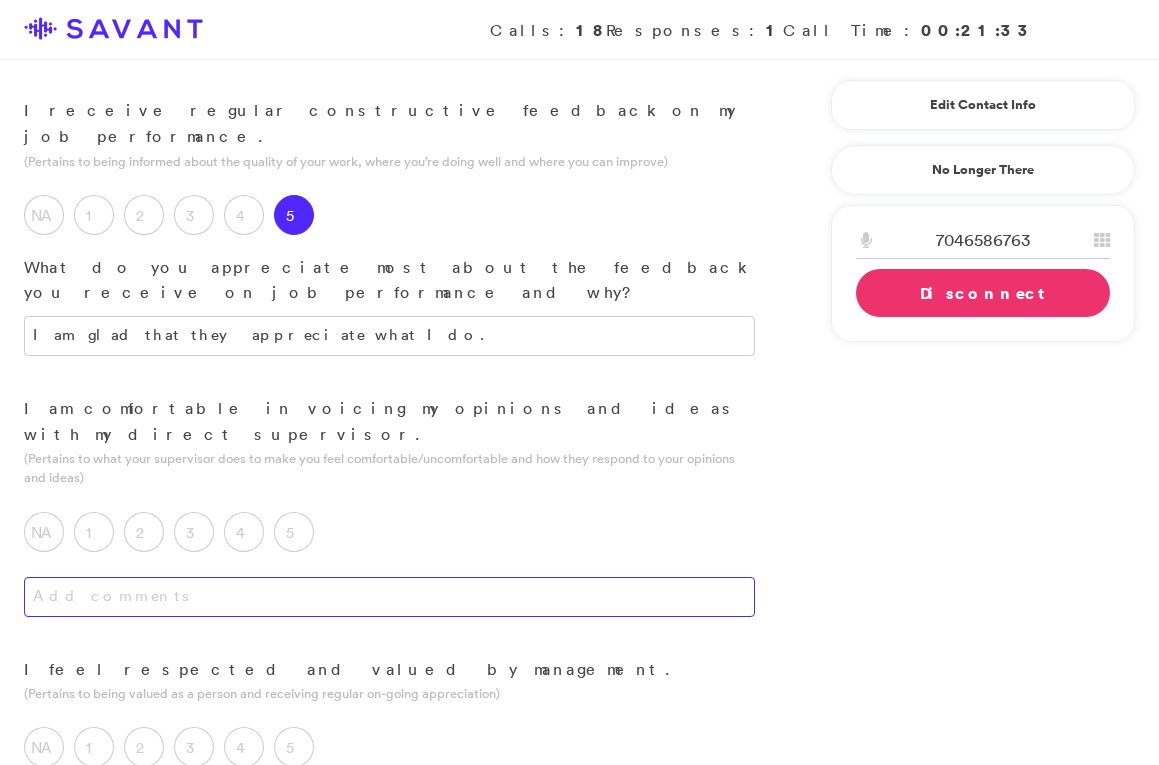 scroll, scrollTop: 952, scrollLeft: 0, axis: vertical 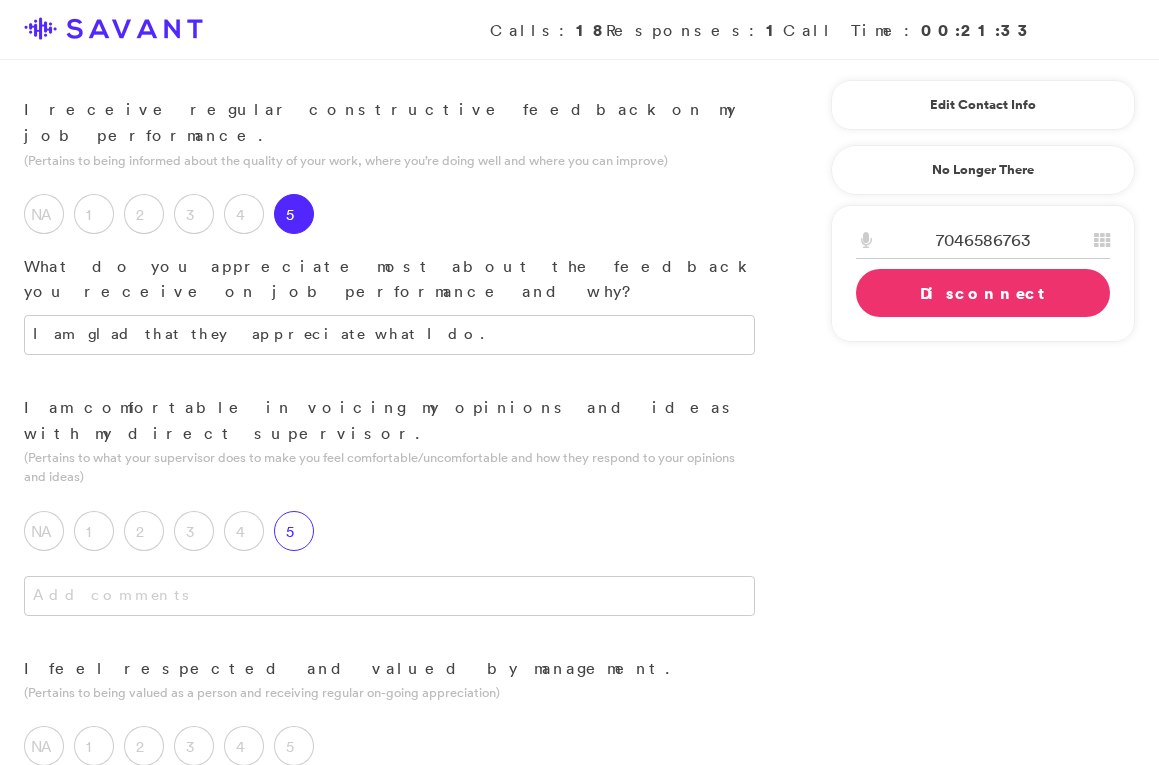 click on "5" at bounding box center (294, 531) 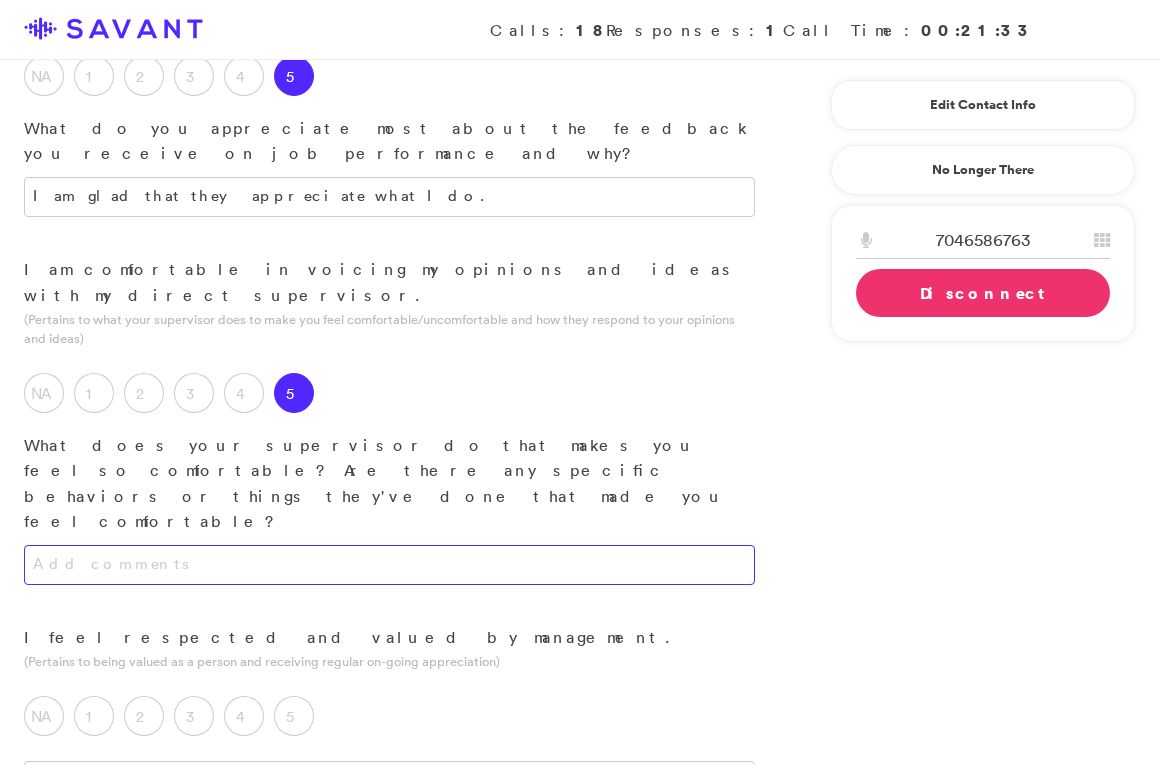 scroll, scrollTop: 1091, scrollLeft: 0, axis: vertical 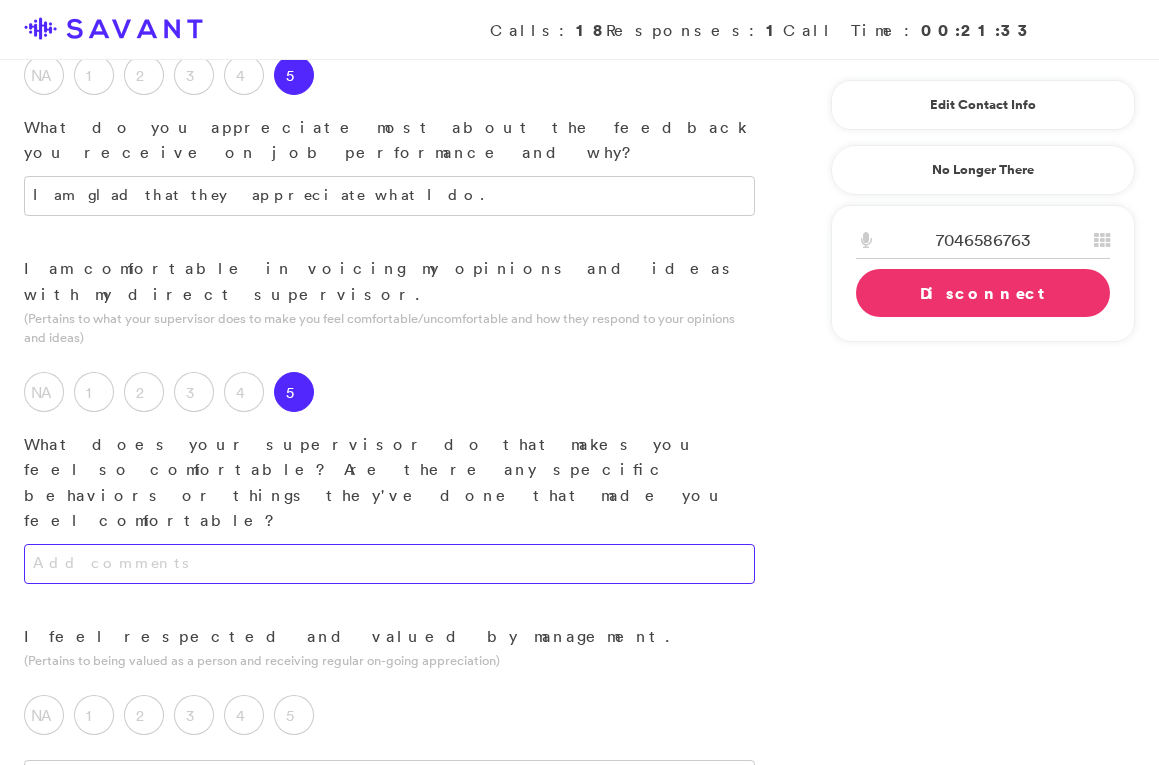 click at bounding box center (389, 564) 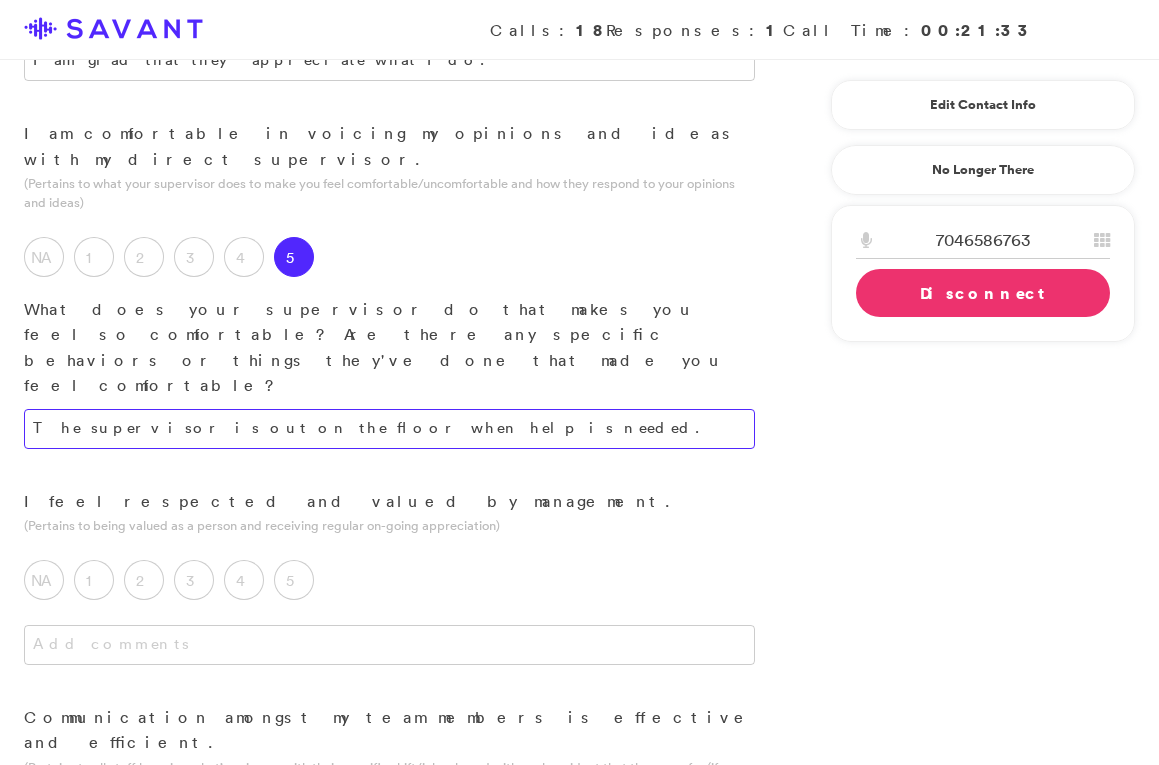 scroll, scrollTop: 1238, scrollLeft: 0, axis: vertical 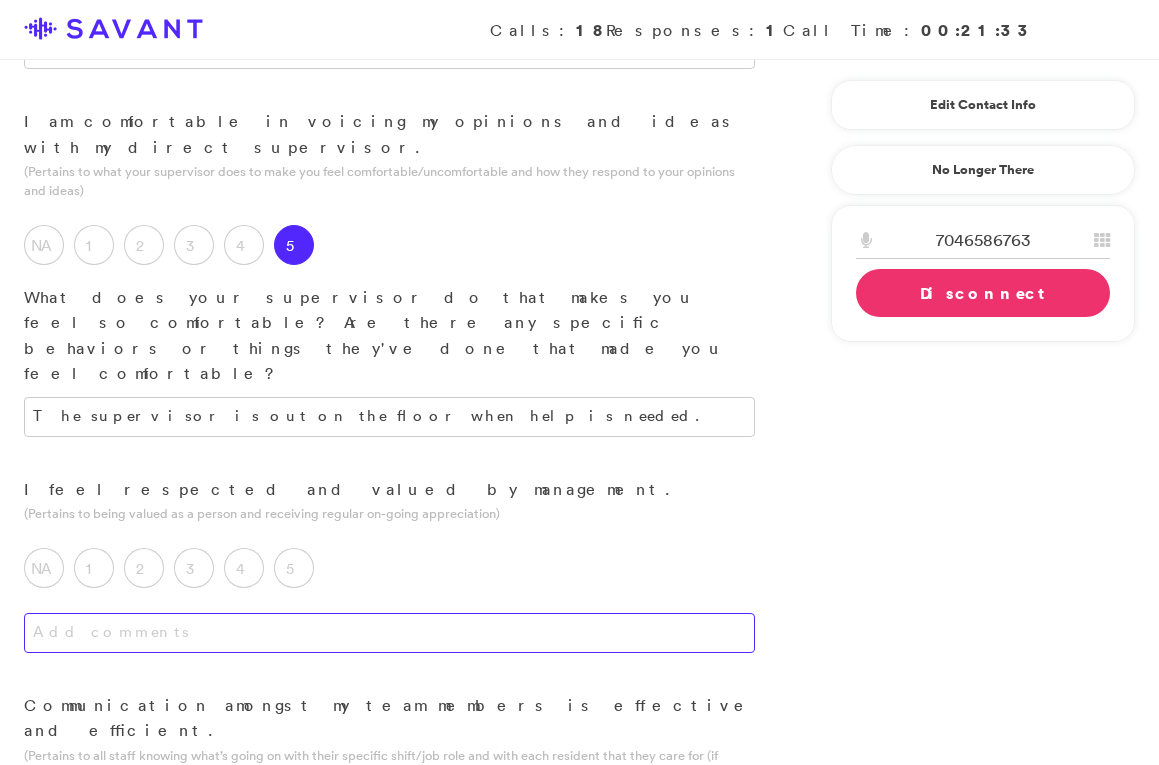 click at bounding box center (389, 633) 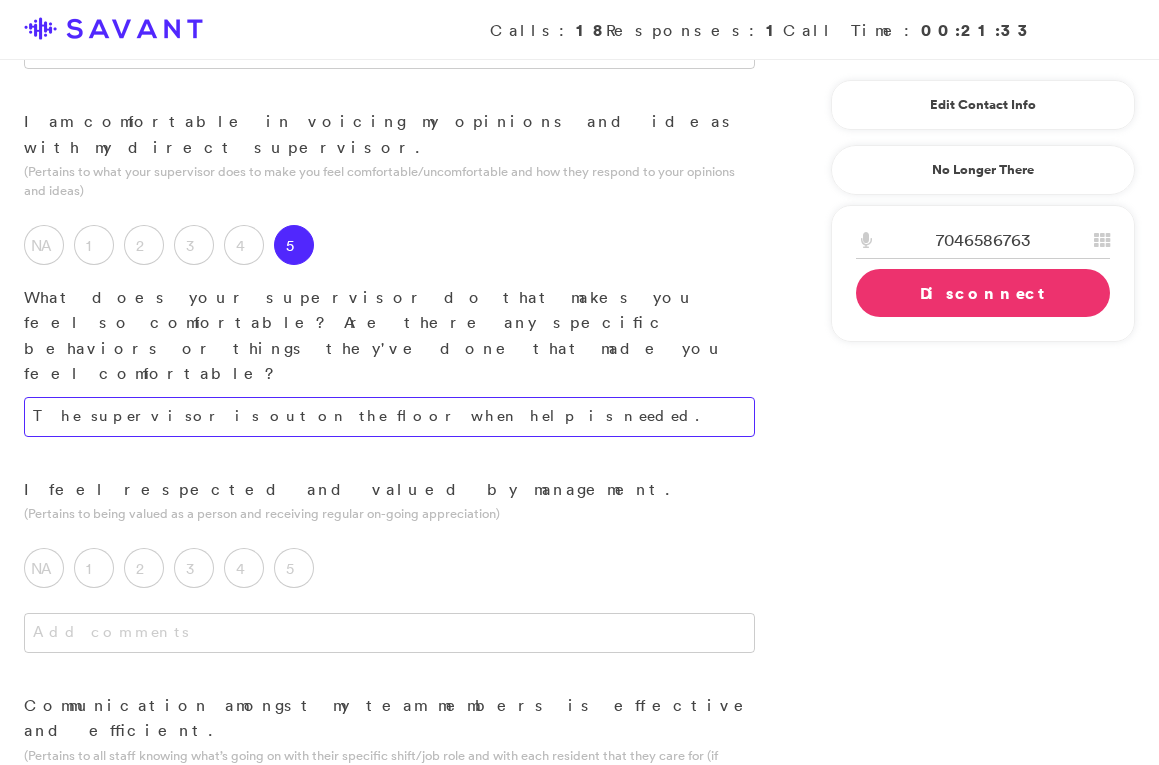 click on "The supervisor is out on the floor when help is needed." at bounding box center [389, 417] 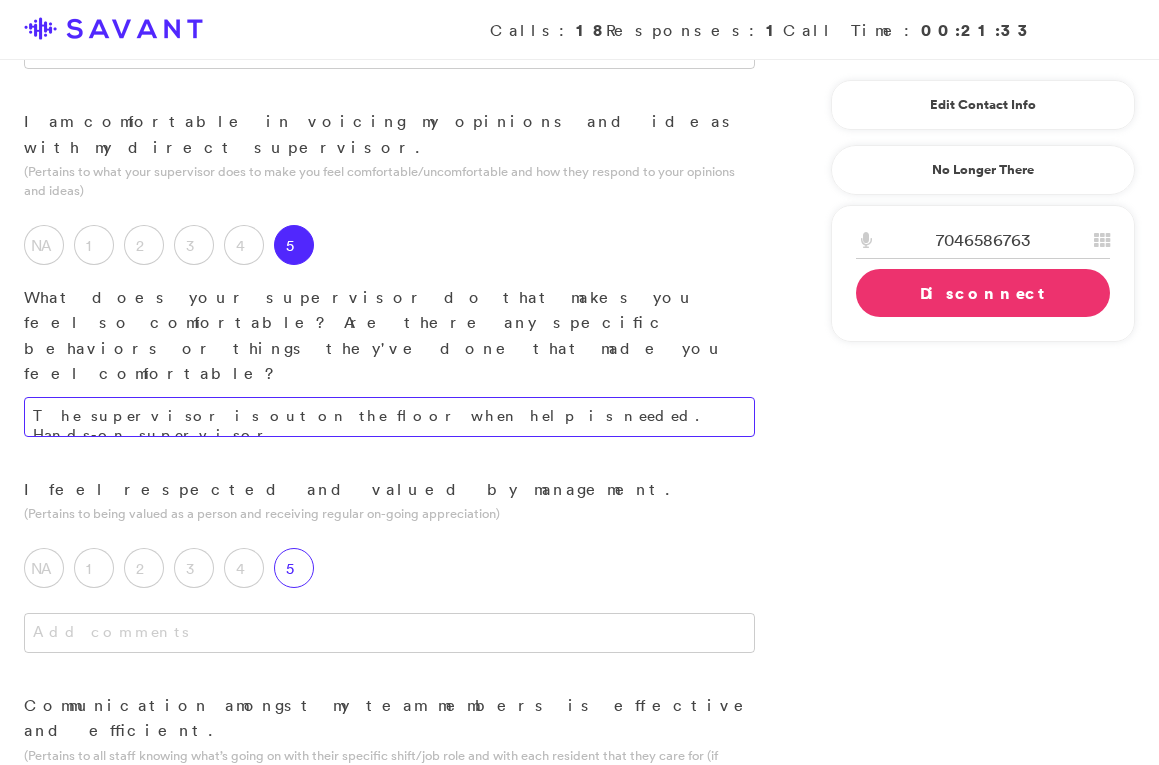 type on "The supervisor is out on the floor when help is needed. Hands-on supervisor" 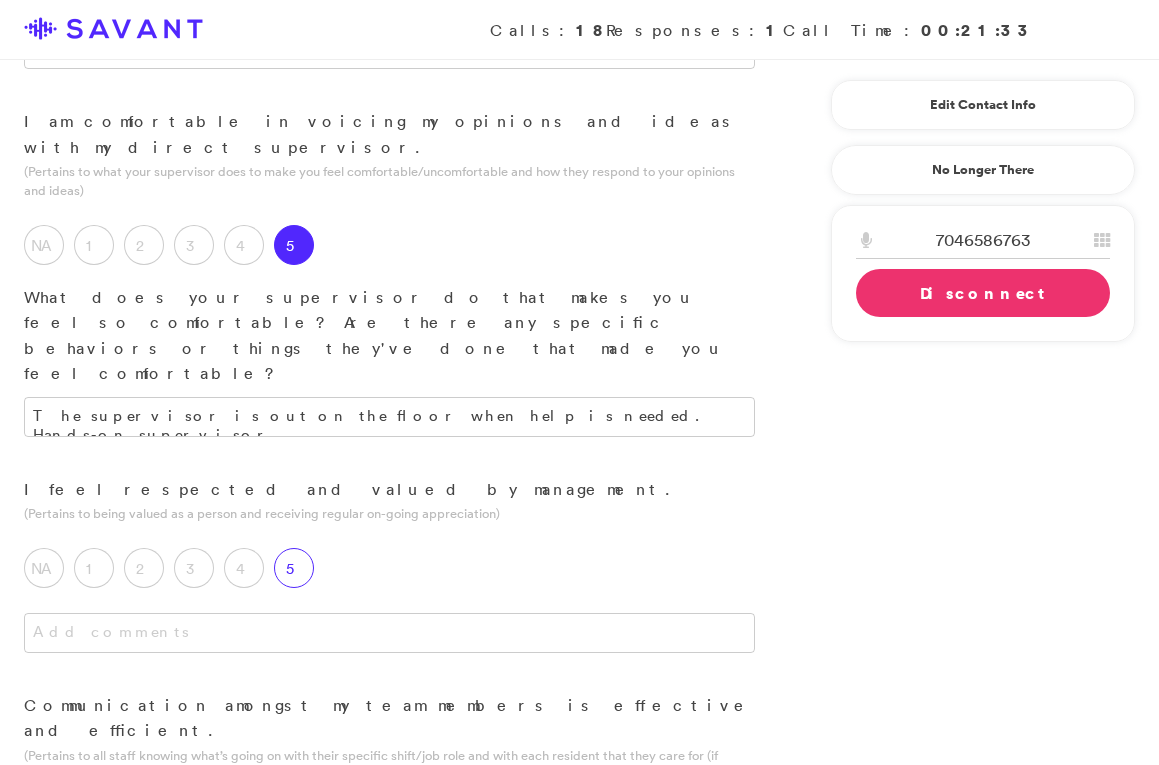 click on "5" at bounding box center [294, 568] 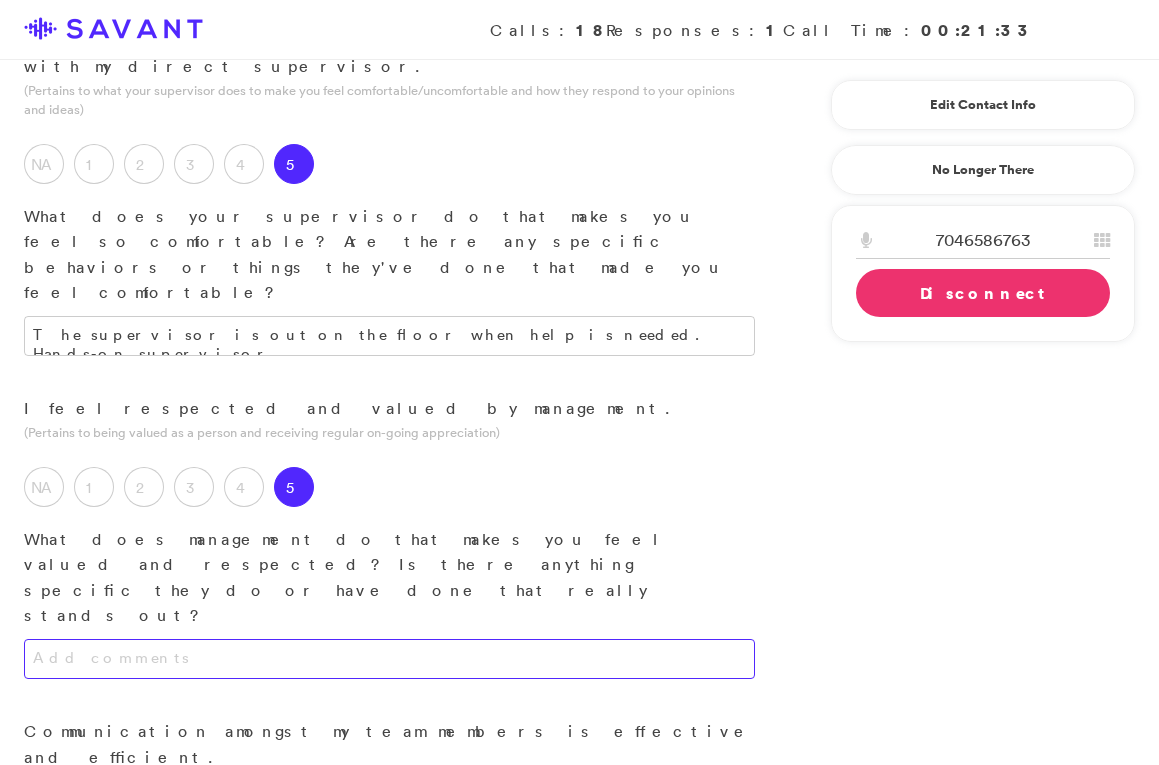 scroll, scrollTop: 1346, scrollLeft: 0, axis: vertical 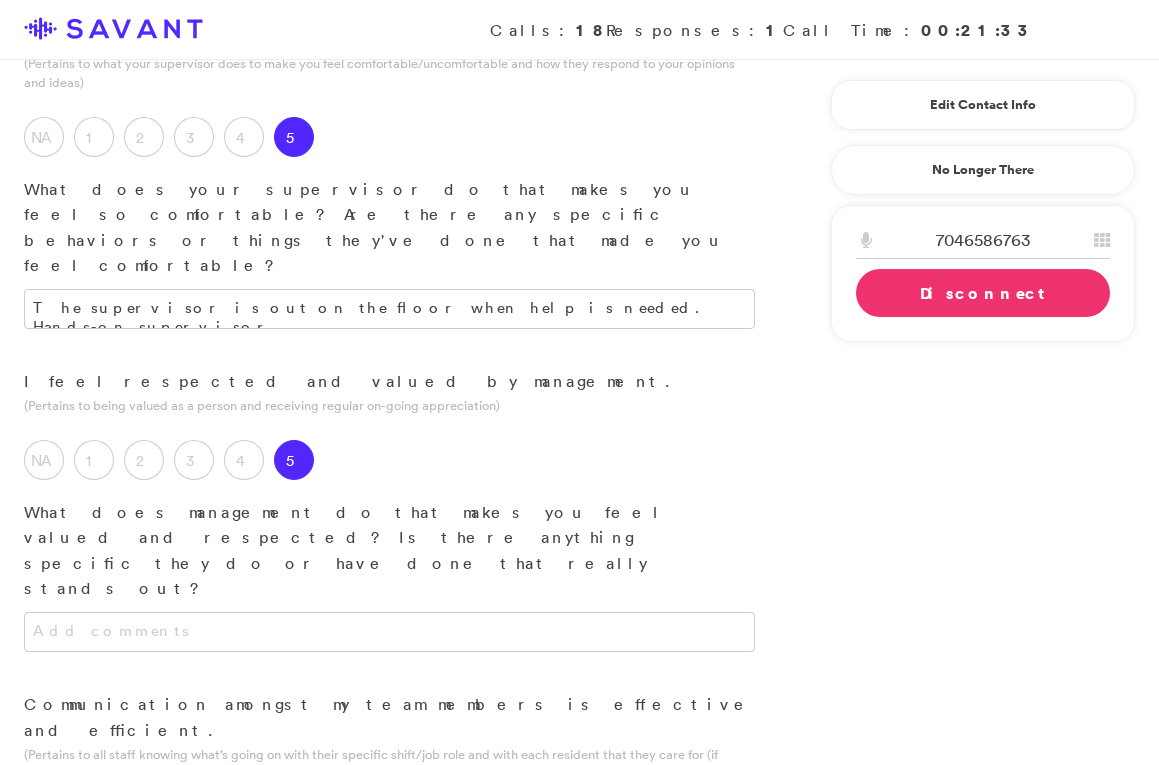 click at bounding box center (389, 652) 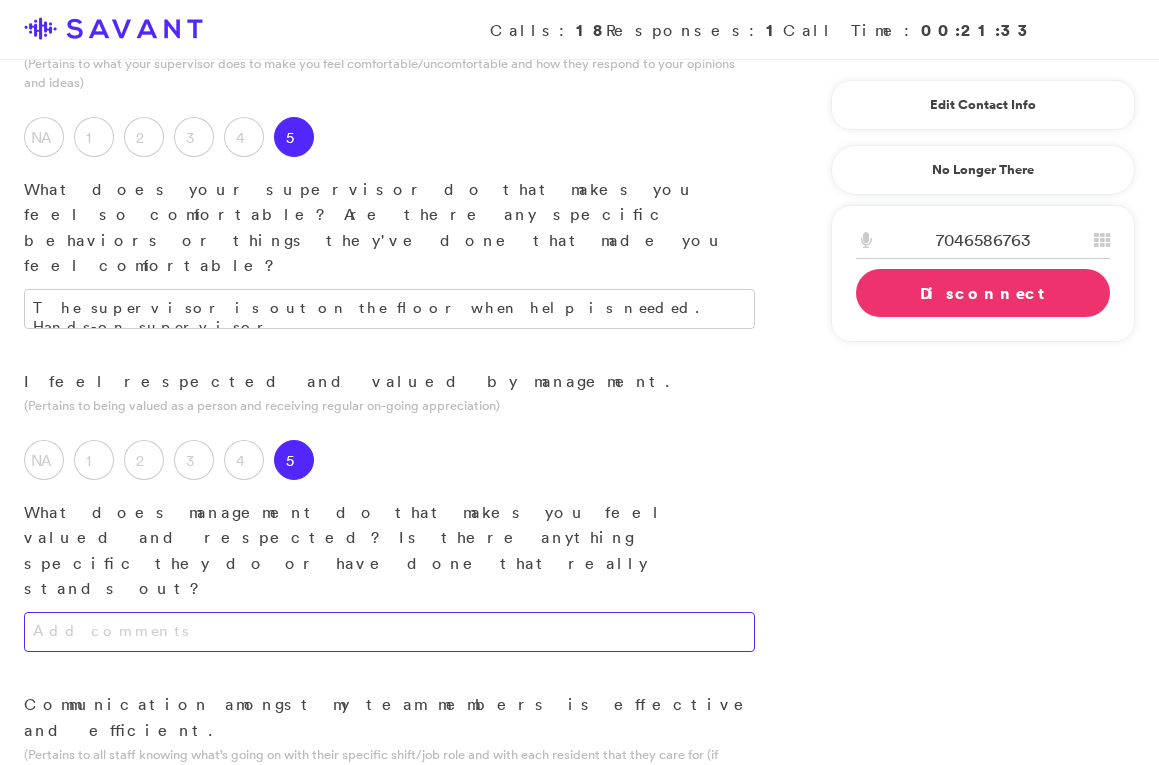 click at bounding box center (389, 632) 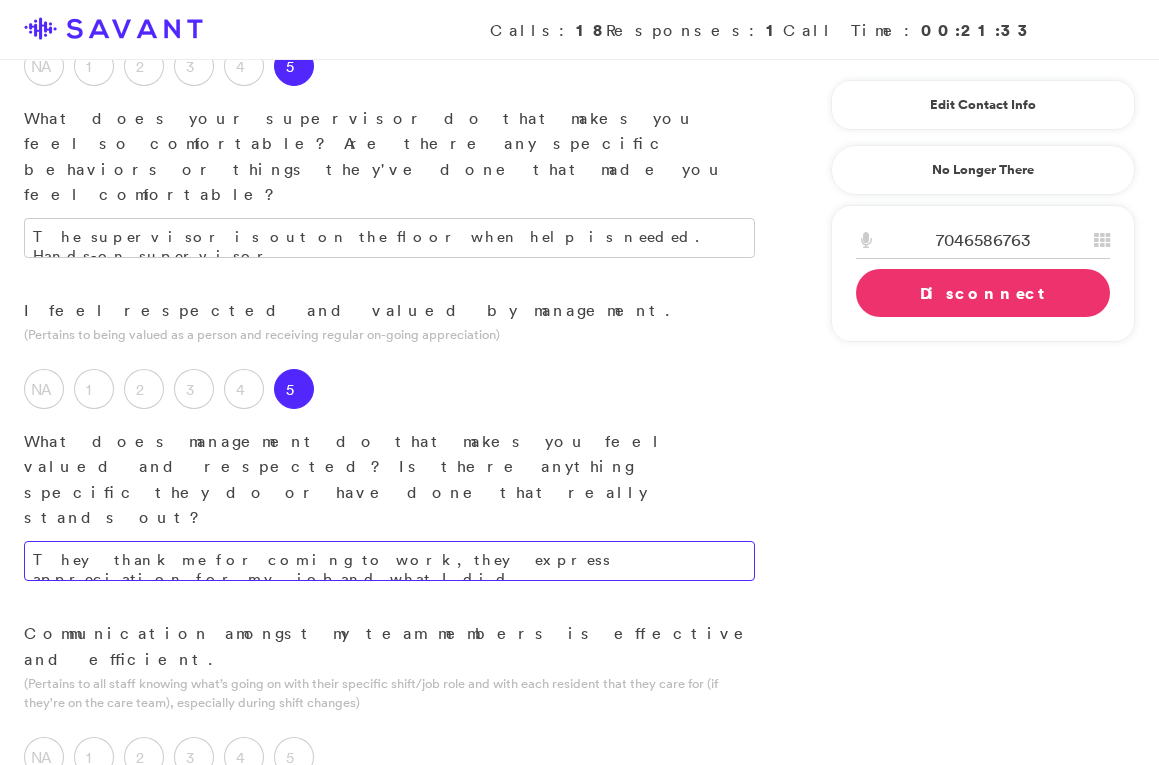 scroll, scrollTop: 1463, scrollLeft: 0, axis: vertical 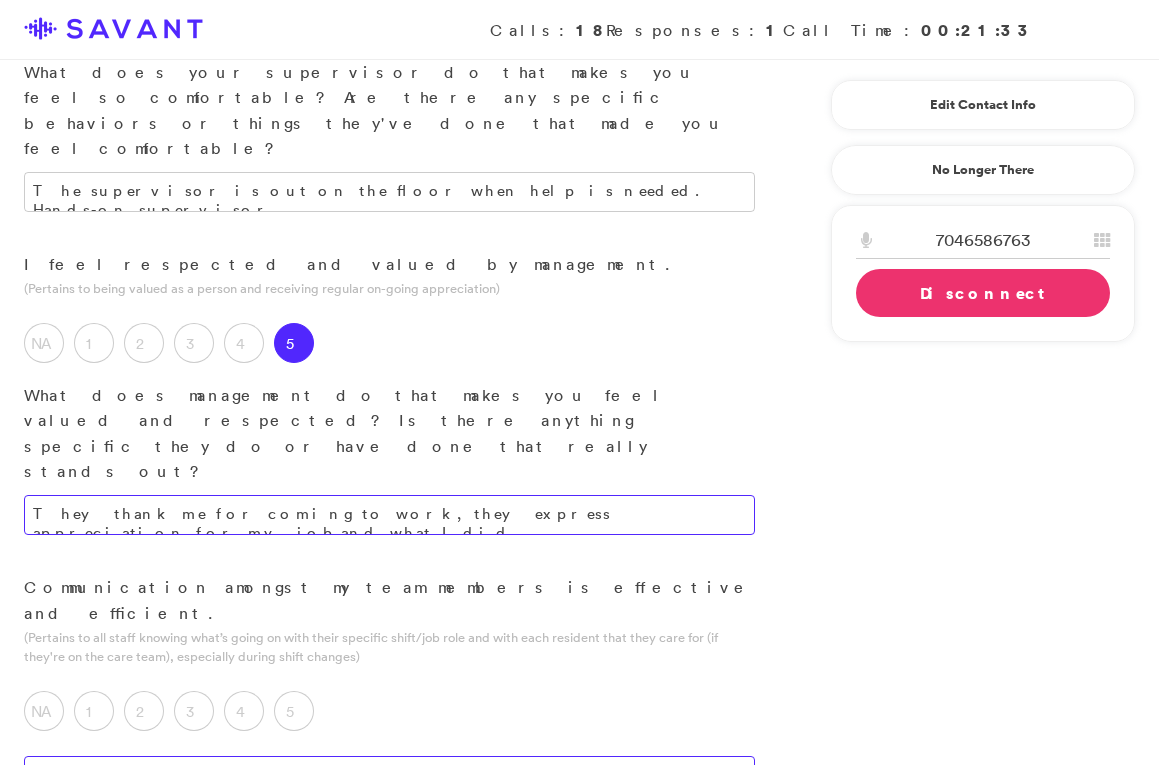 type on "They thank me for coming to work, they express appreciation for my job and what I did." 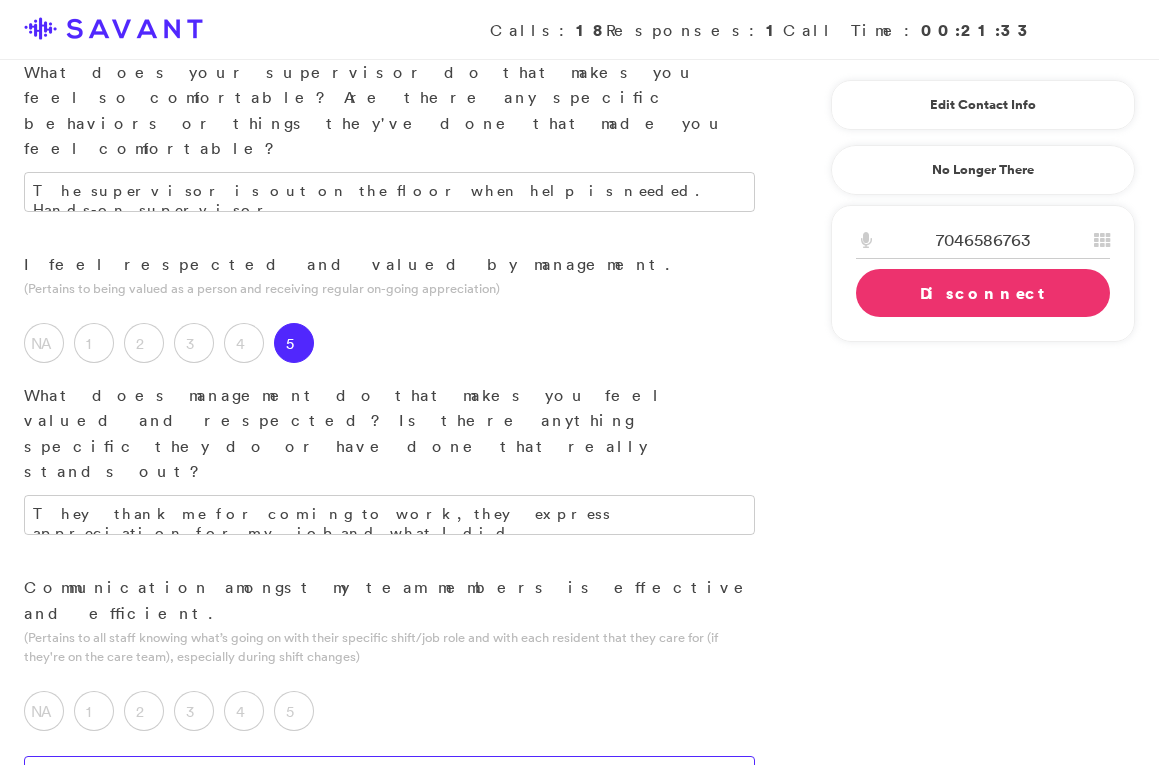 click at bounding box center (389, 776) 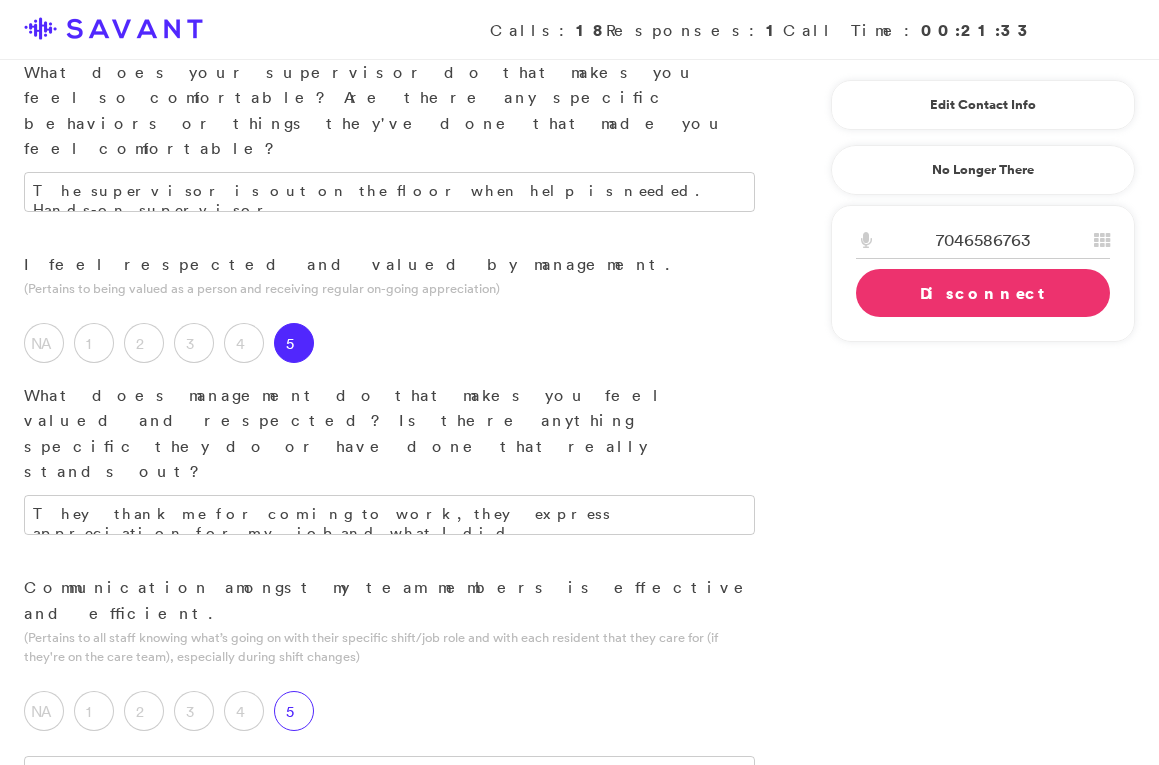 click on "5" at bounding box center (294, 711) 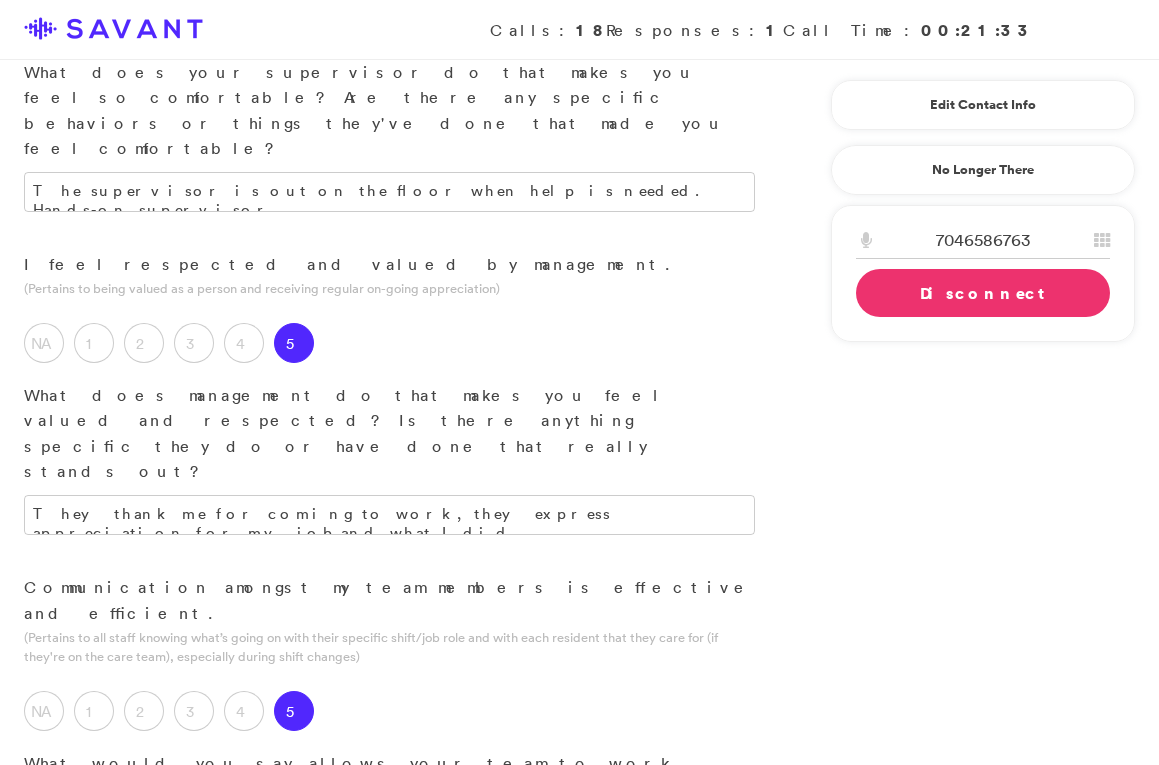 click at bounding box center (389, 832) 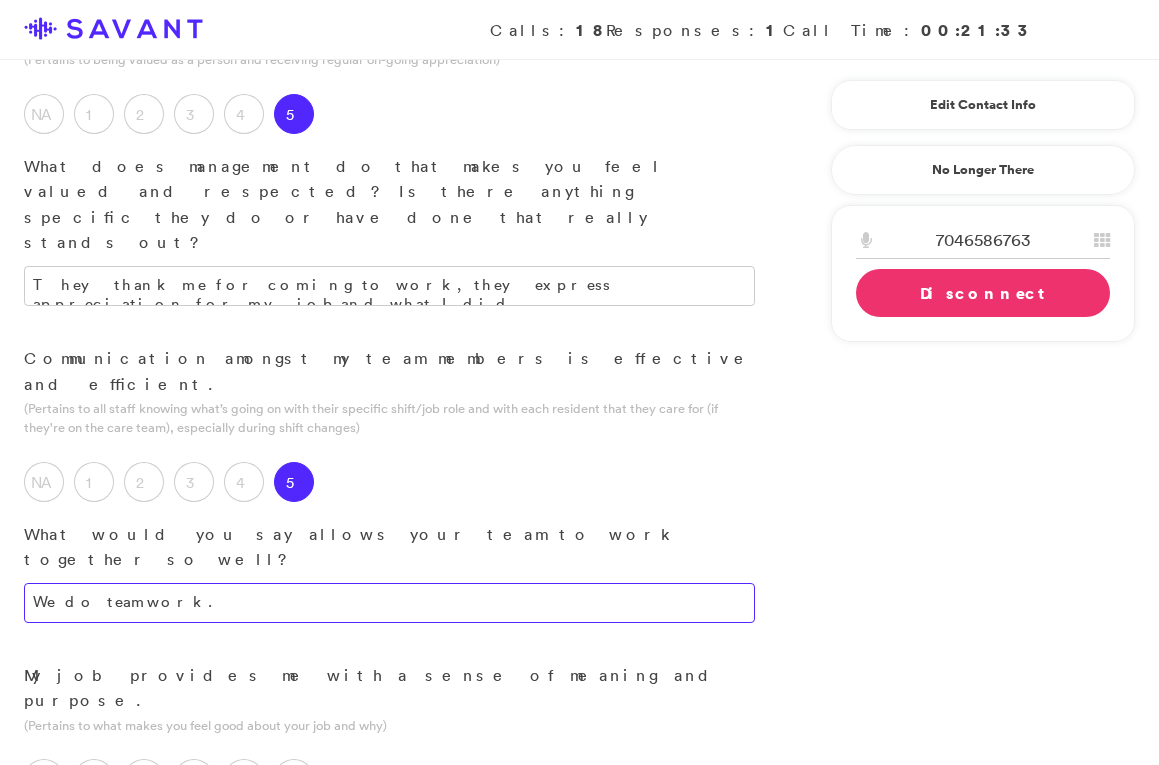 scroll, scrollTop: 1765, scrollLeft: 0, axis: vertical 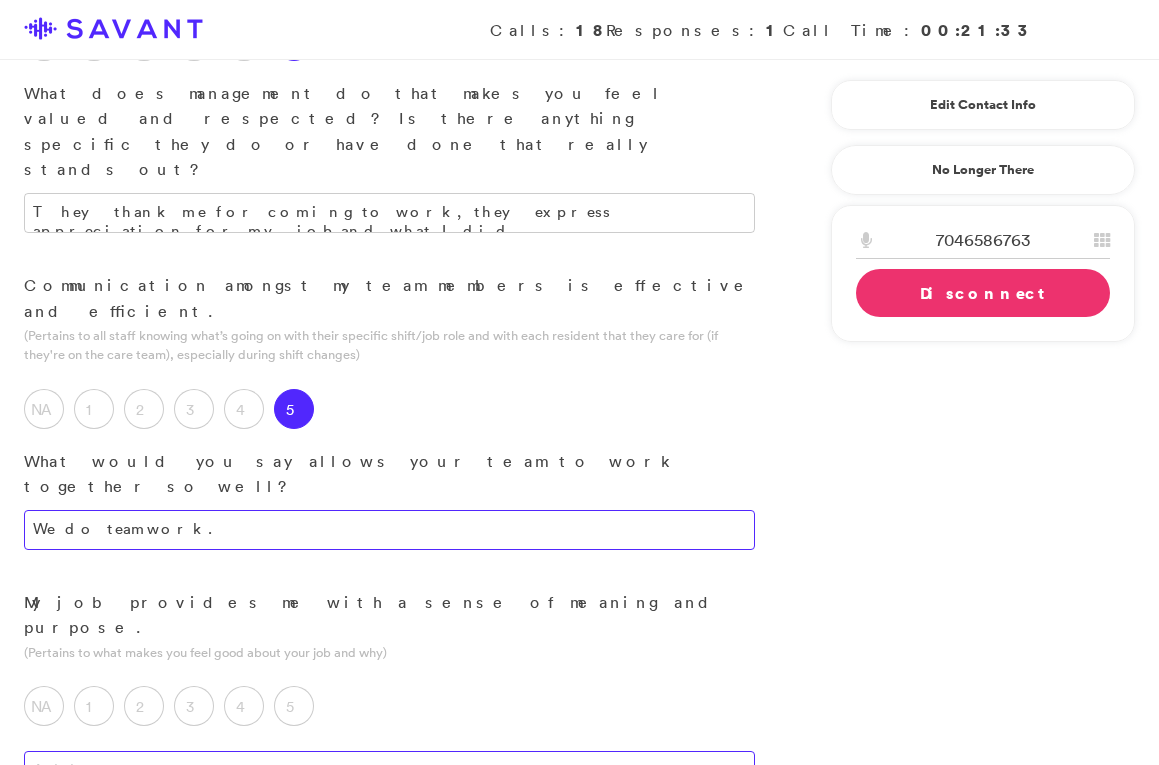 type on "We do teamwork." 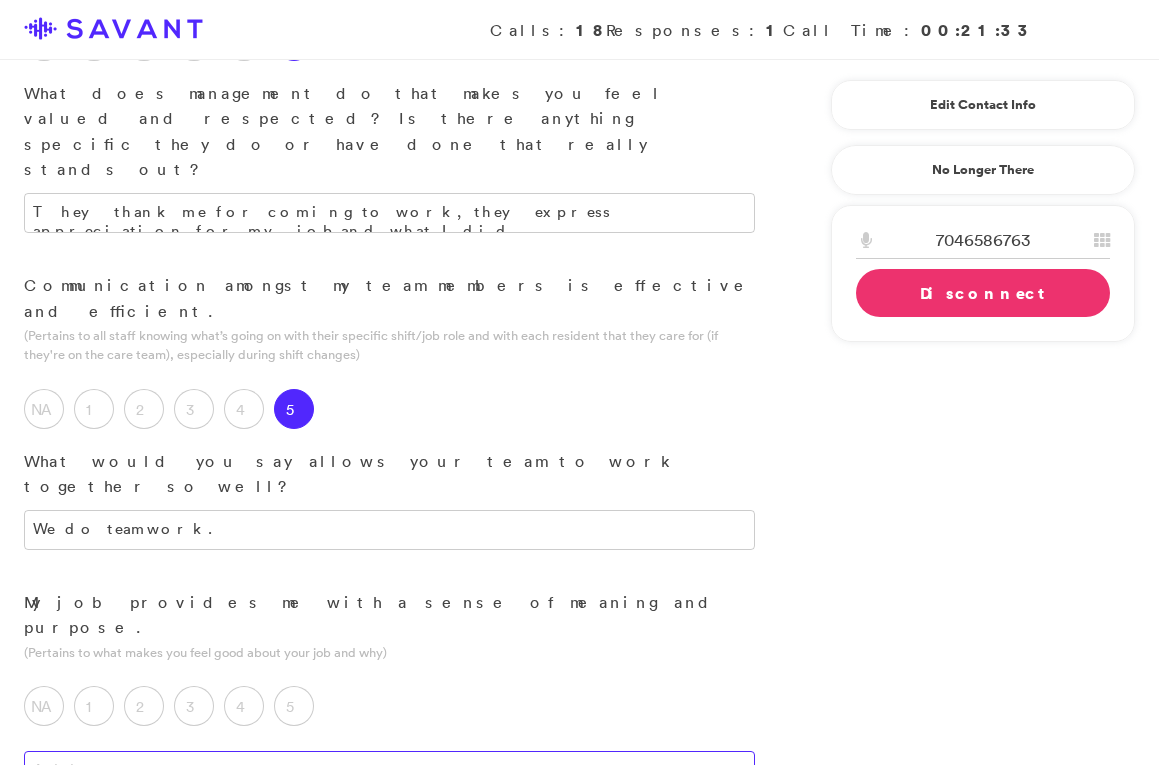 click at bounding box center (389, 771) 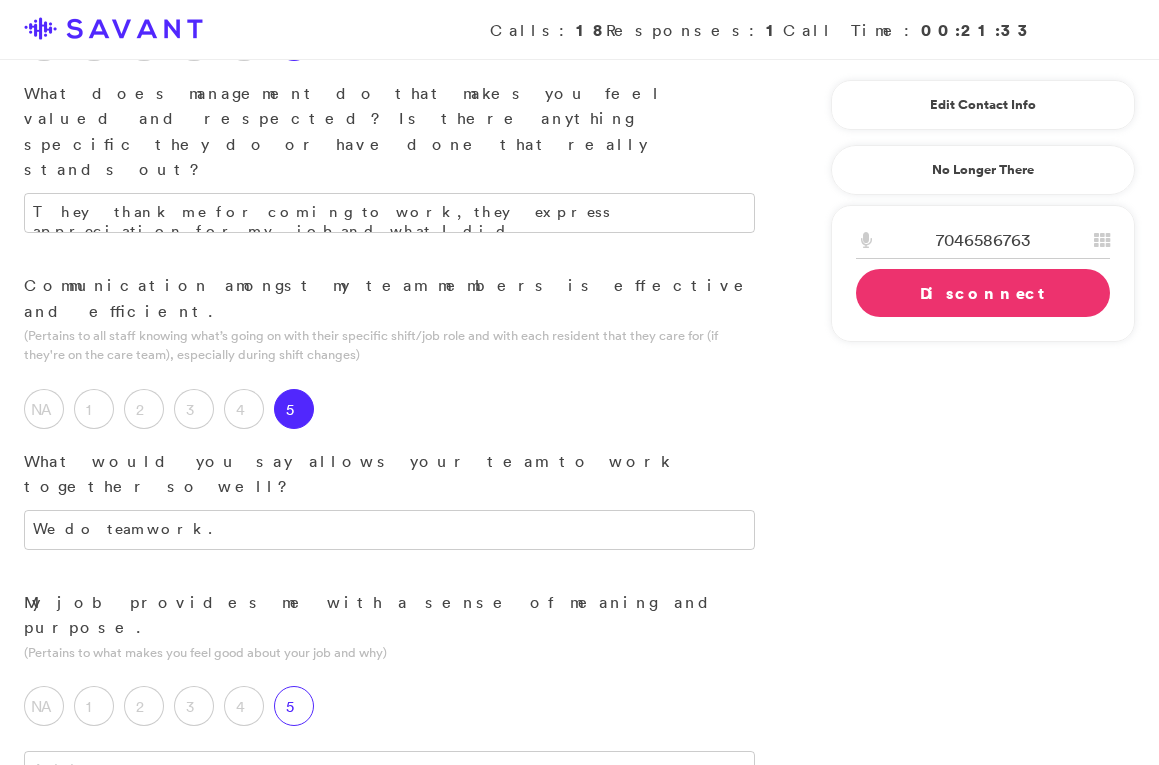 click on "5" at bounding box center [294, 706] 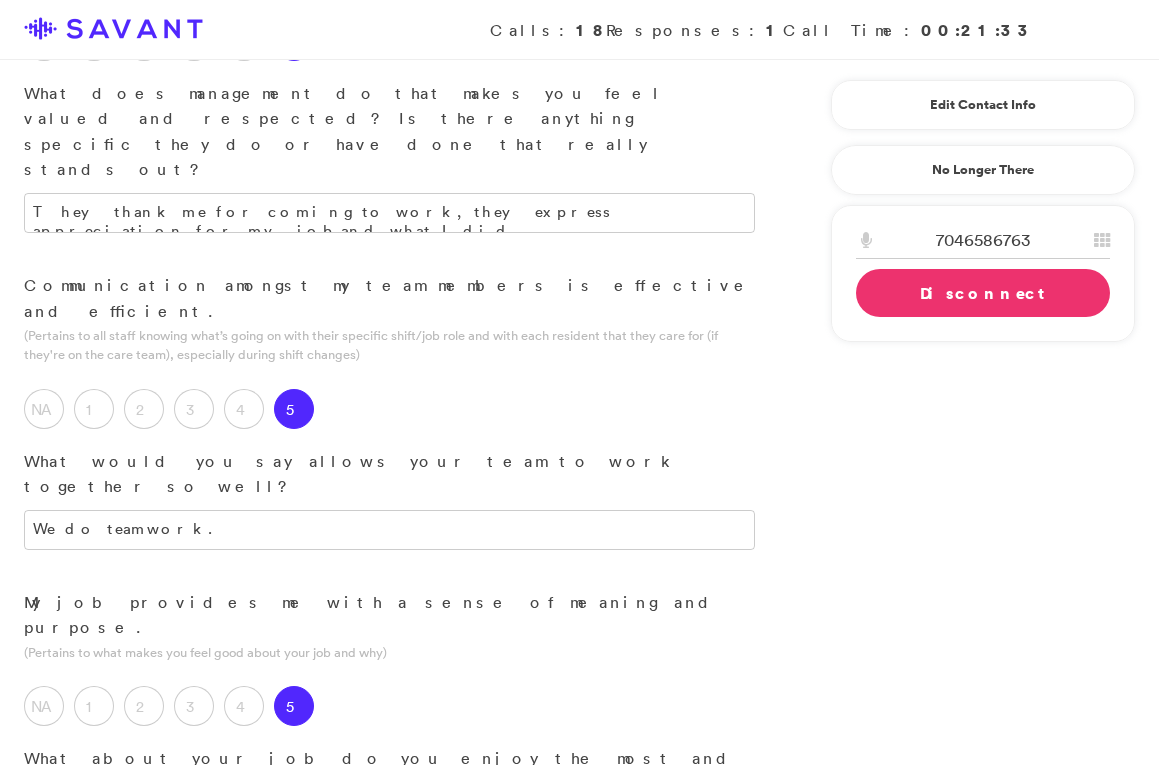 click at bounding box center [389, 827] 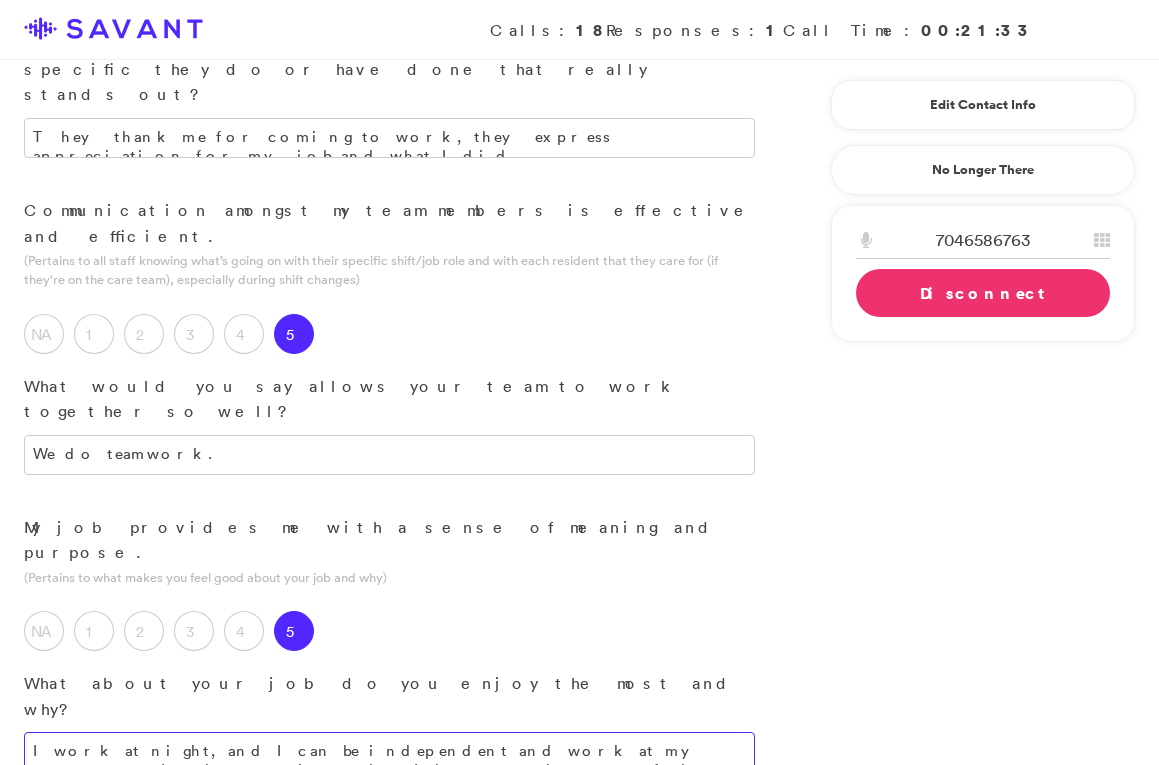 scroll, scrollTop: 1904, scrollLeft: 0, axis: vertical 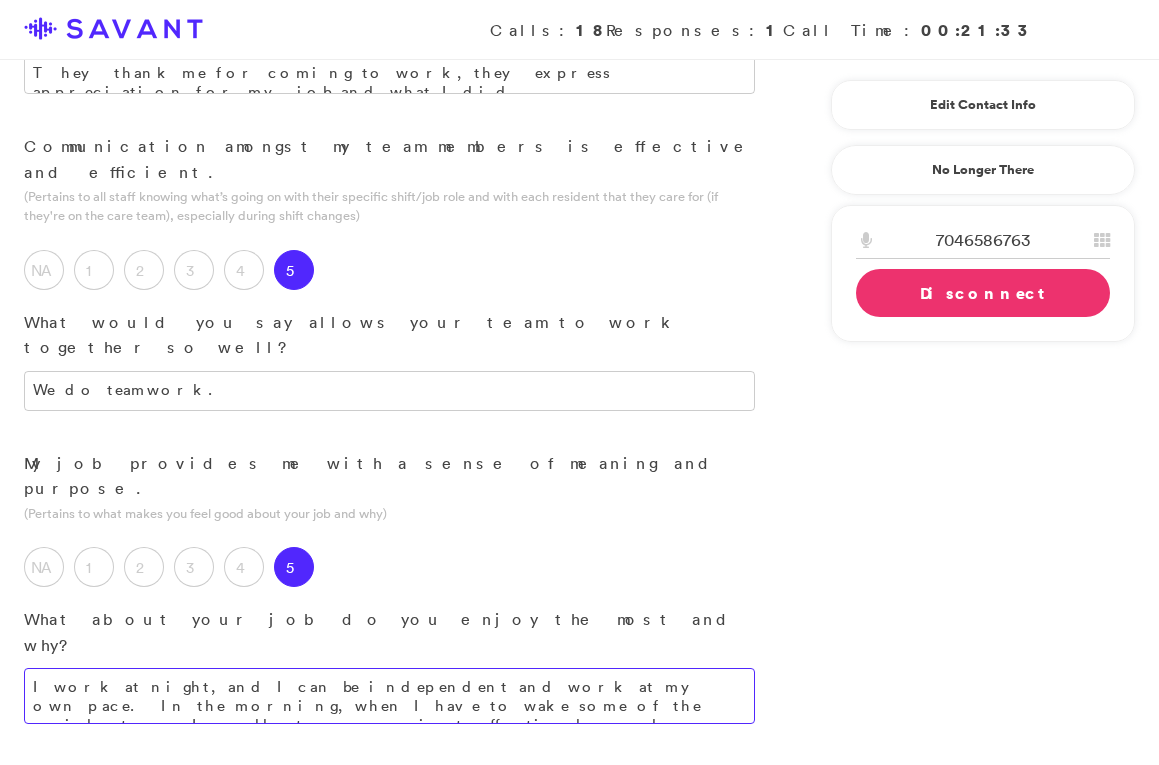type on "I work at night, and I can be independent and work at my own pace. In the morning, when I have to wake some of the residents up, I am able to communicate effectively and compassionately with my residents." 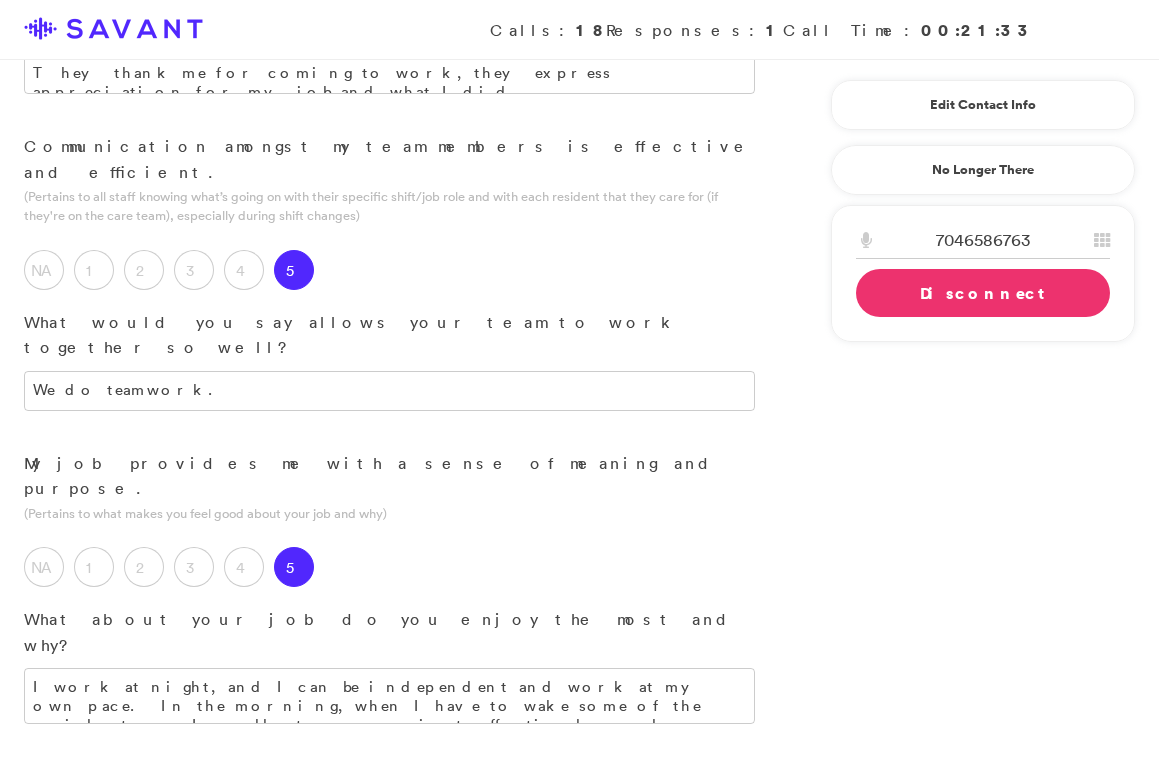 click at bounding box center [389, 1010] 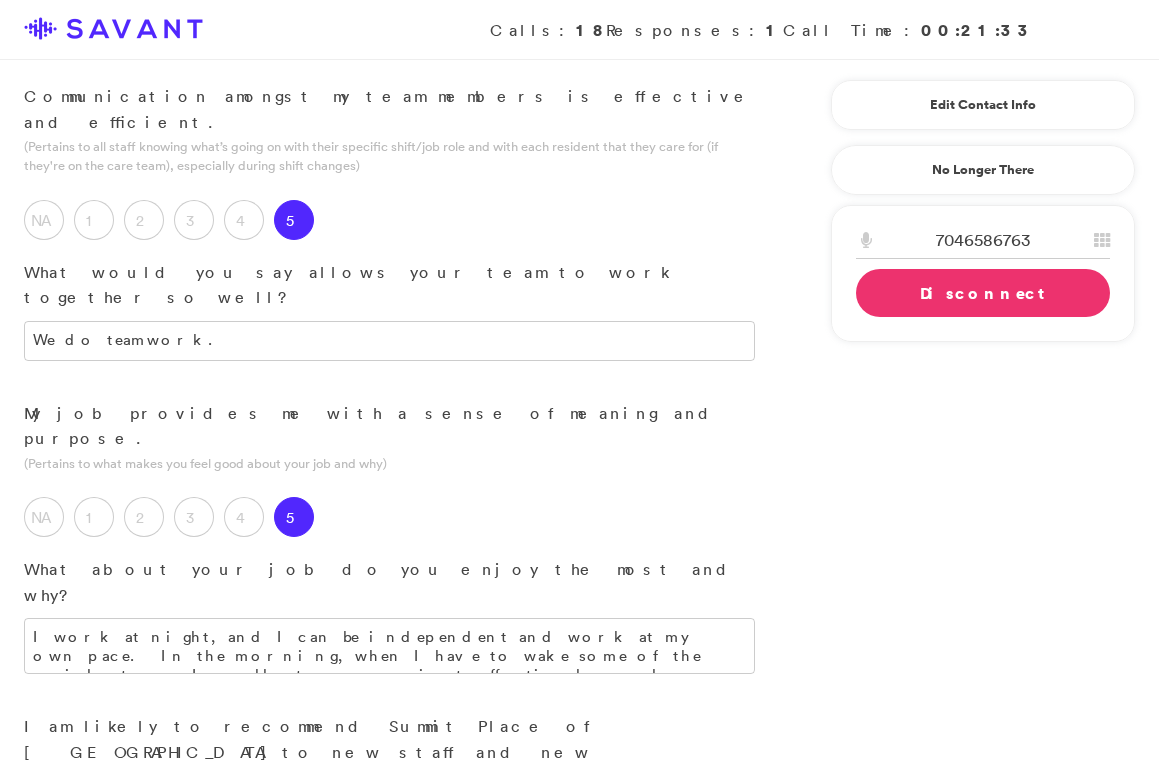 scroll, scrollTop: 1956, scrollLeft: 0, axis: vertical 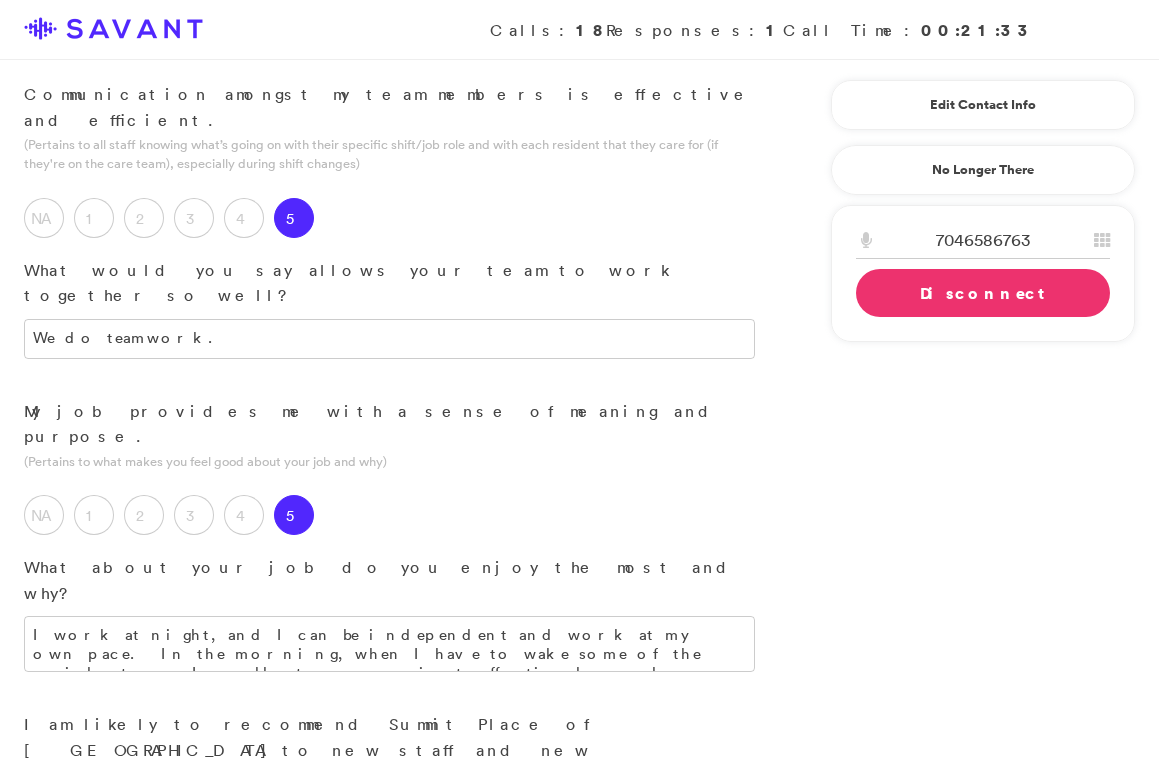 click on "5" at bounding box center [294, 893] 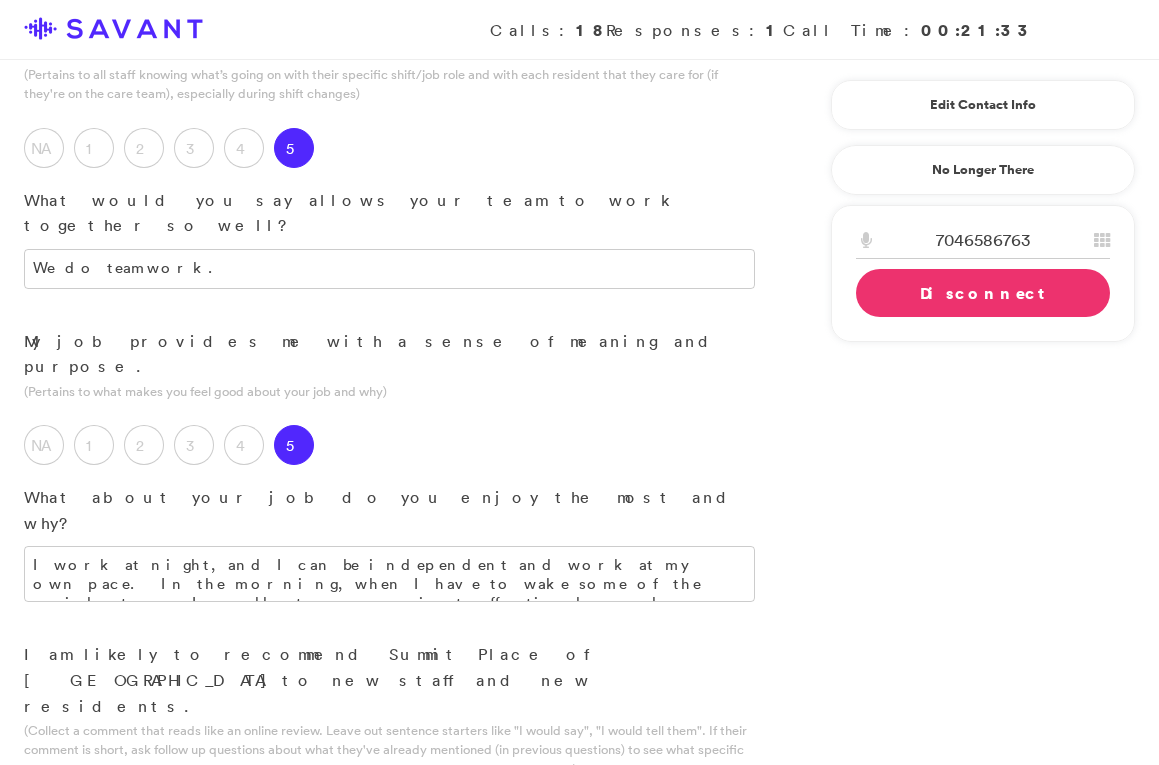 scroll, scrollTop: 2030, scrollLeft: 0, axis: vertical 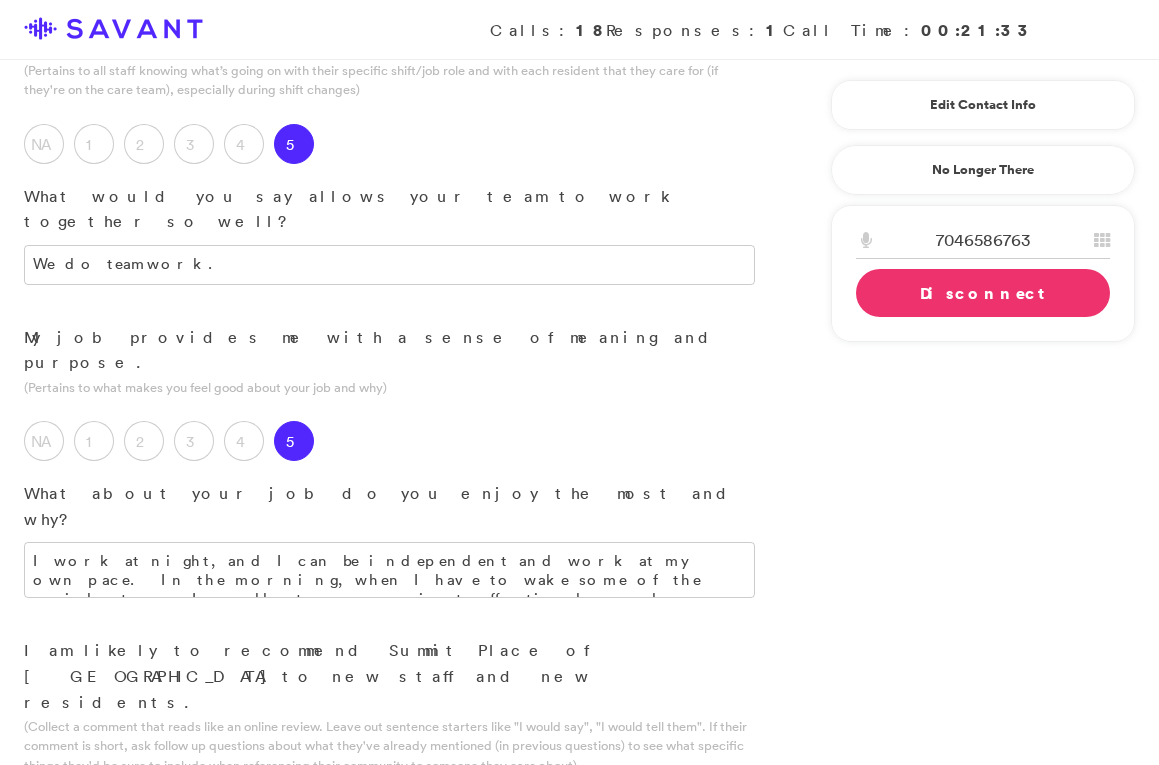 click at bounding box center (389, 1017) 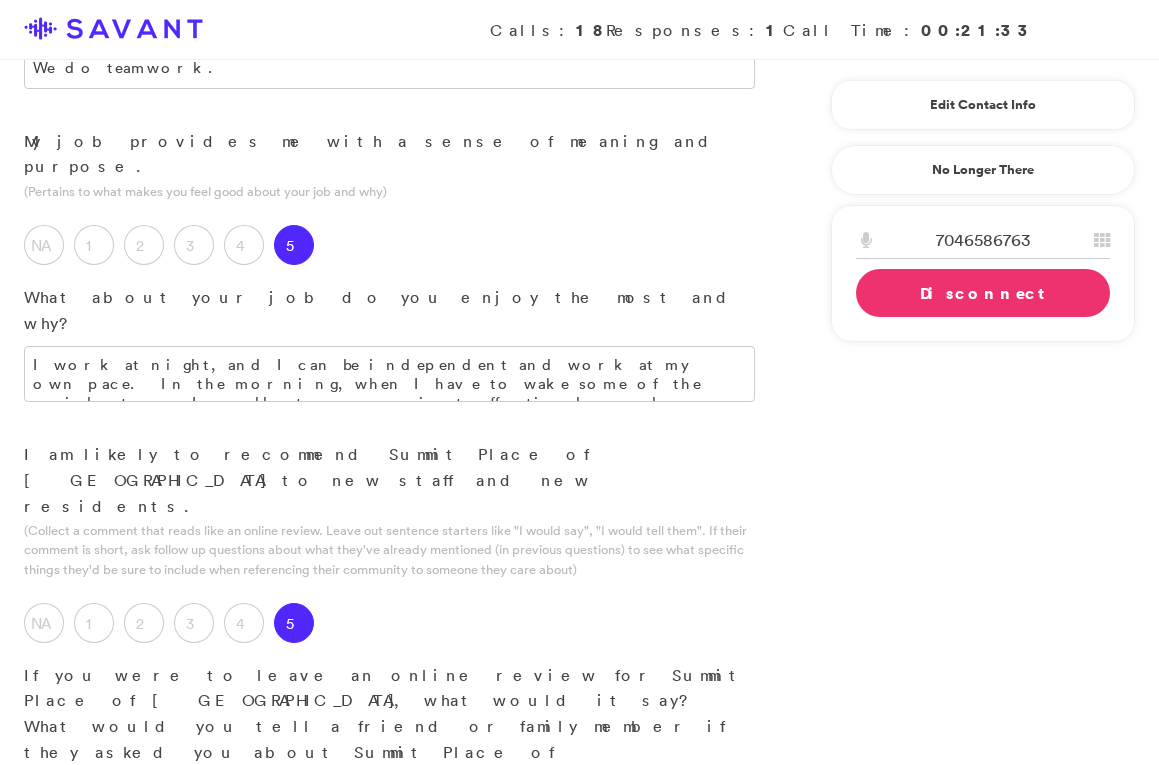 scroll, scrollTop: 2227, scrollLeft: 0, axis: vertical 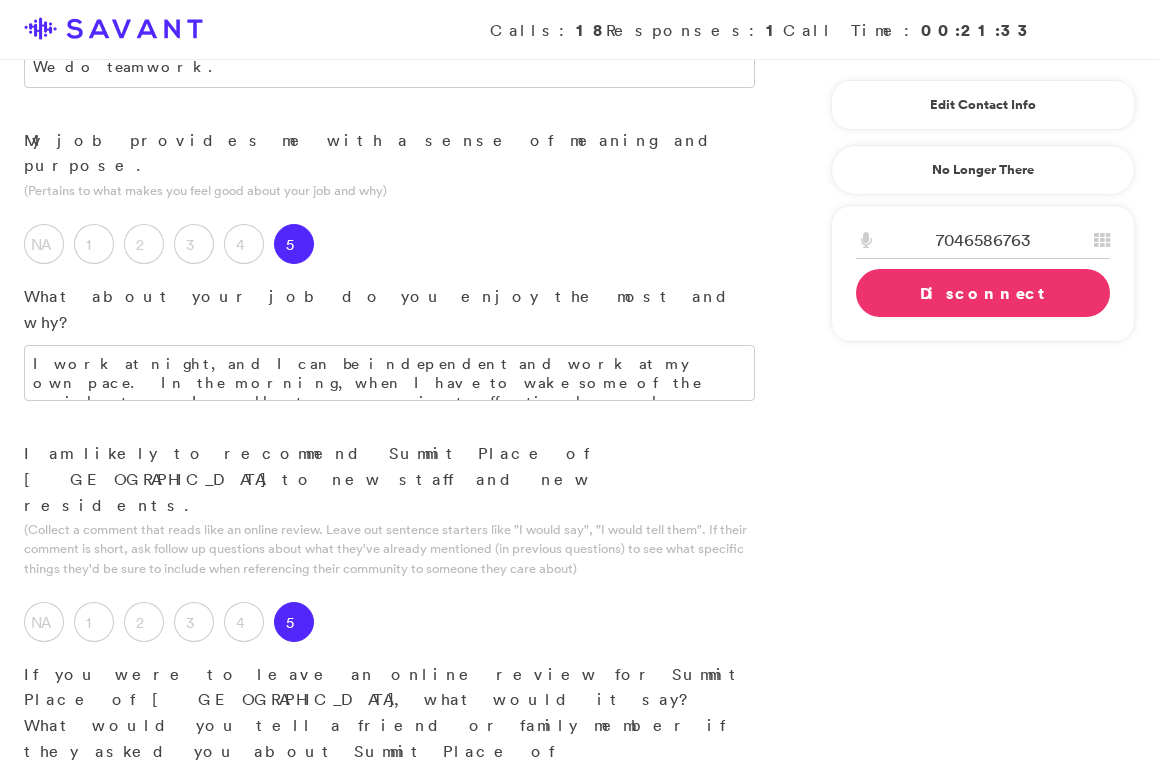 type on "It's a great place to work. Great co-workers to work with, I would recommend giving it a try." 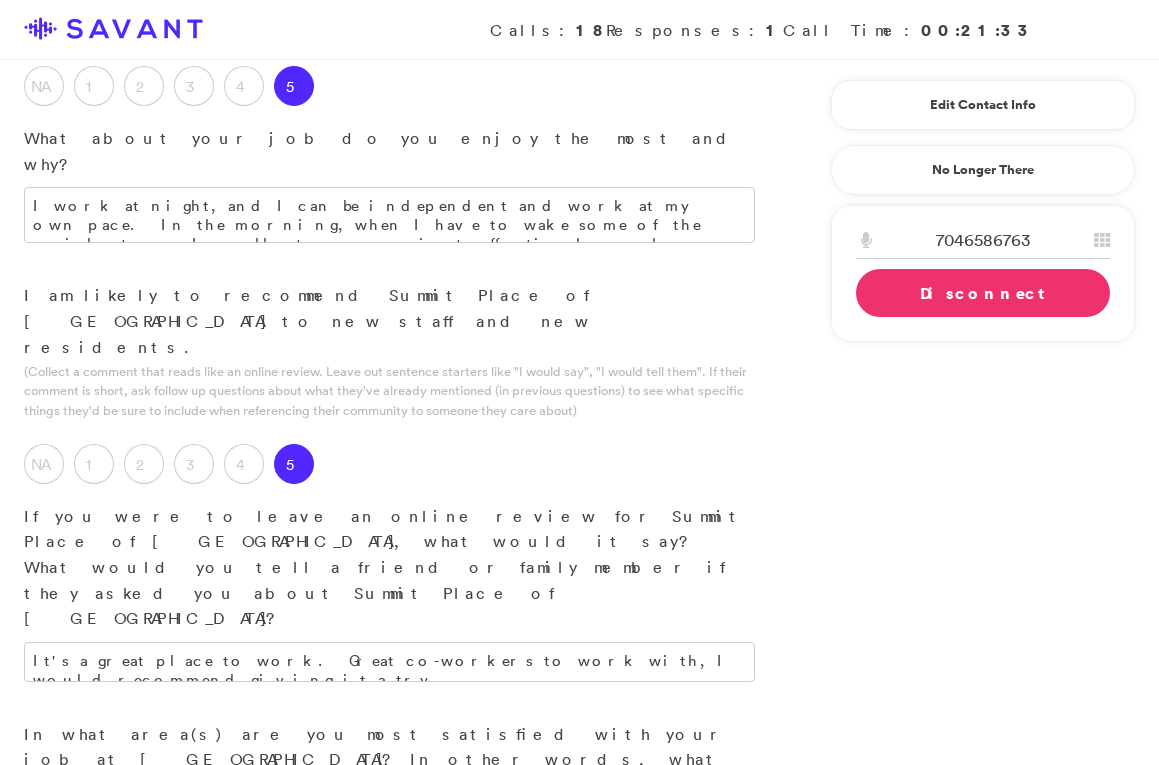 scroll, scrollTop: 2387, scrollLeft: 0, axis: vertical 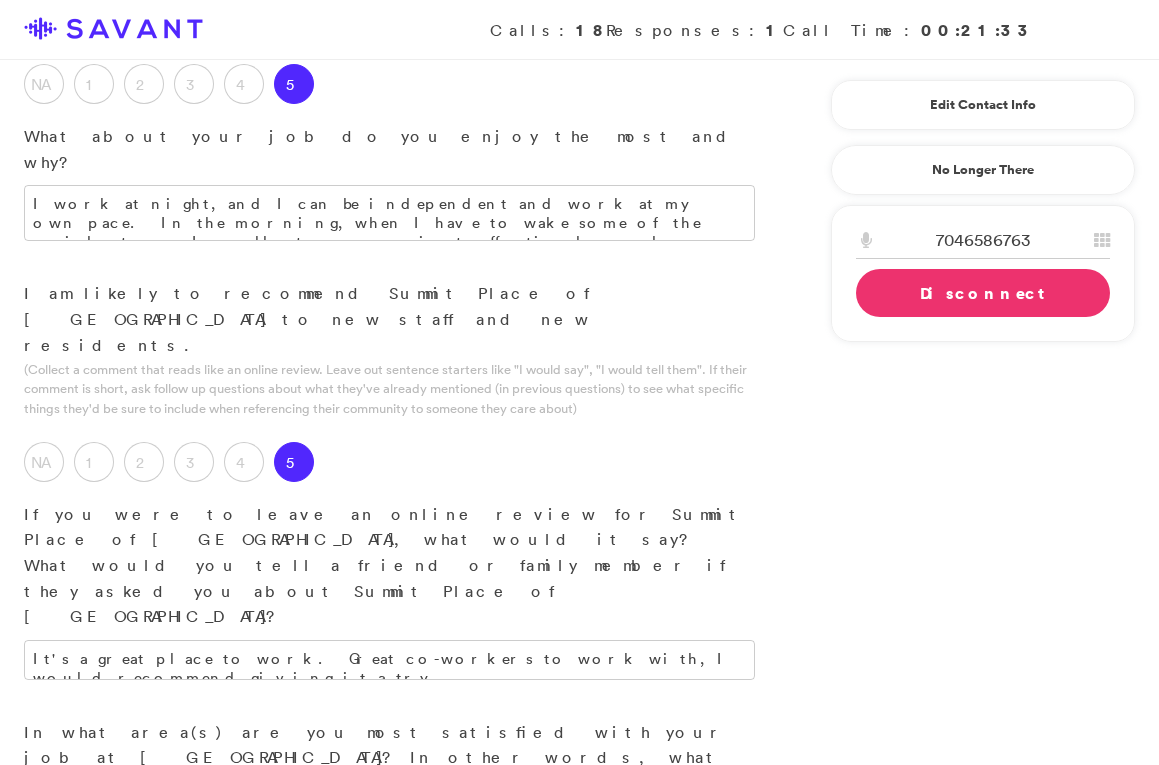 click on "They could improve their laundry system; having designated laundry days. Also, the laundry should be collected from the residents' rooms before the residents are asleep. When I go to collect the laundry, I never want to wake the residents up." at bounding box center [389, 1011] 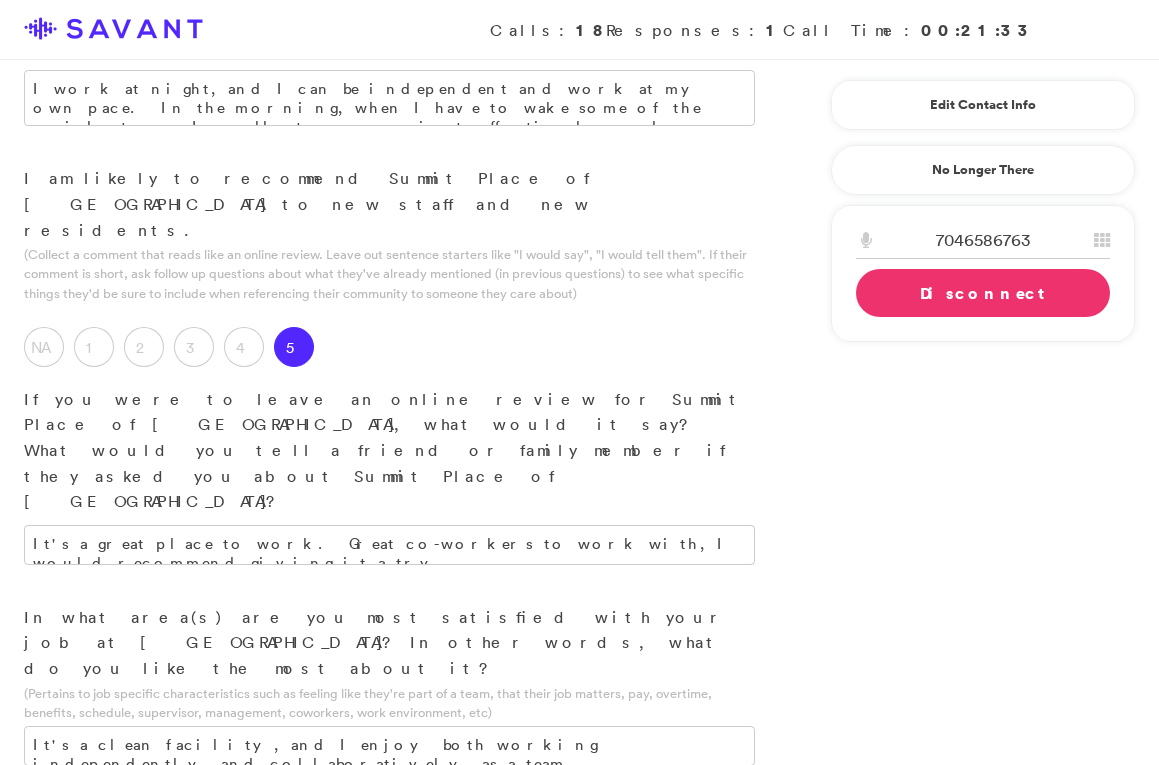 scroll, scrollTop: 2503, scrollLeft: 0, axis: vertical 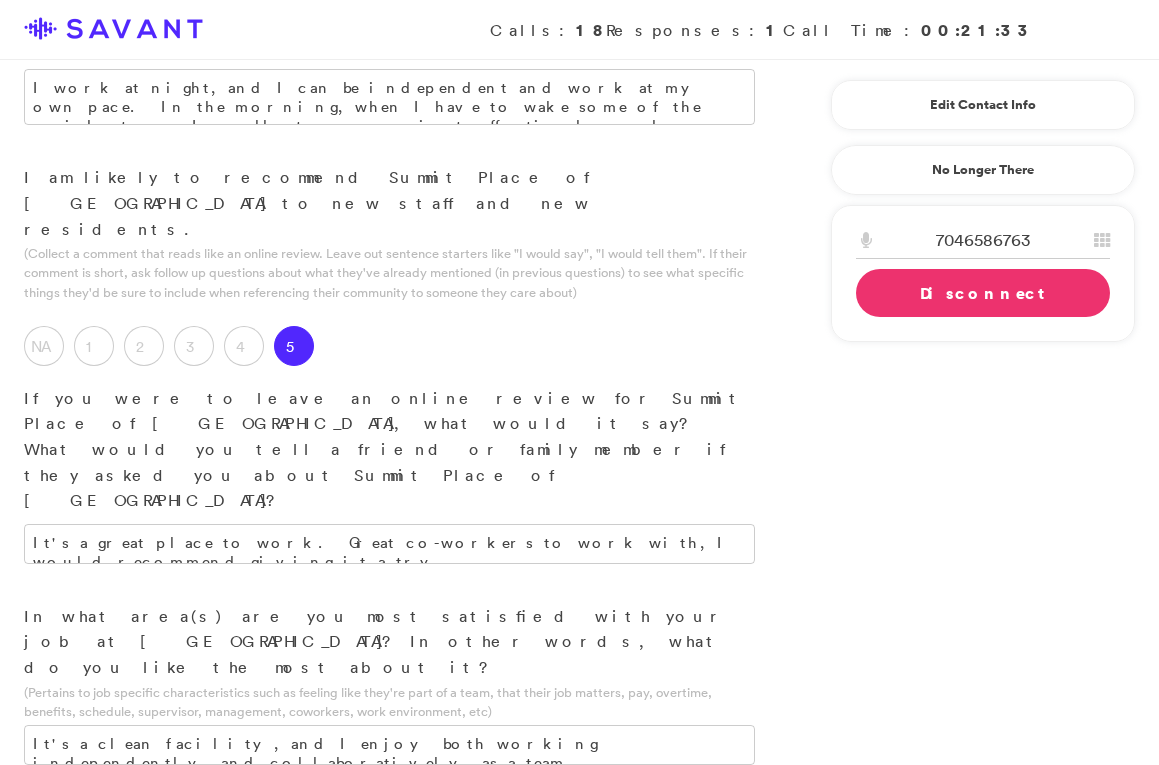 type on "They could improve their laundry system; having designated laundry days. Also, the laundry should be collected from the residents' rooms before the residents are asleep. When I go to collect the laundry, I never want to wake the residents up." 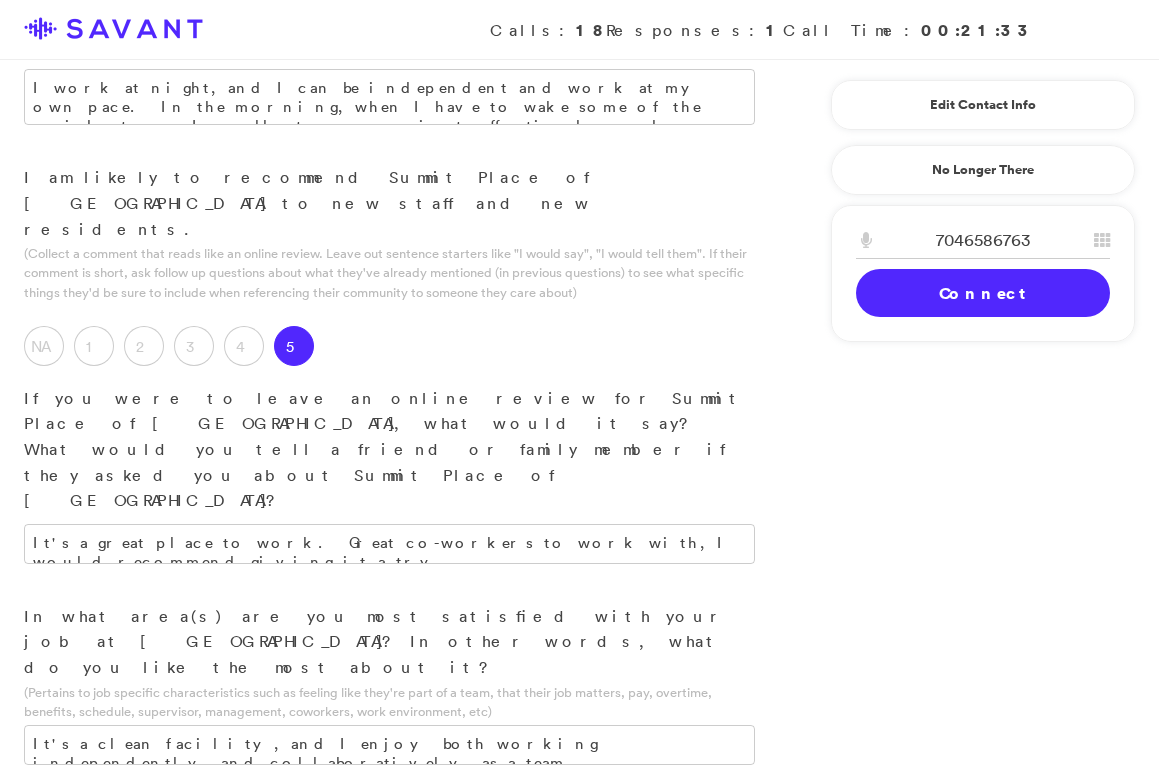 click on "Submit & Next" at bounding box center (150, 1270) 